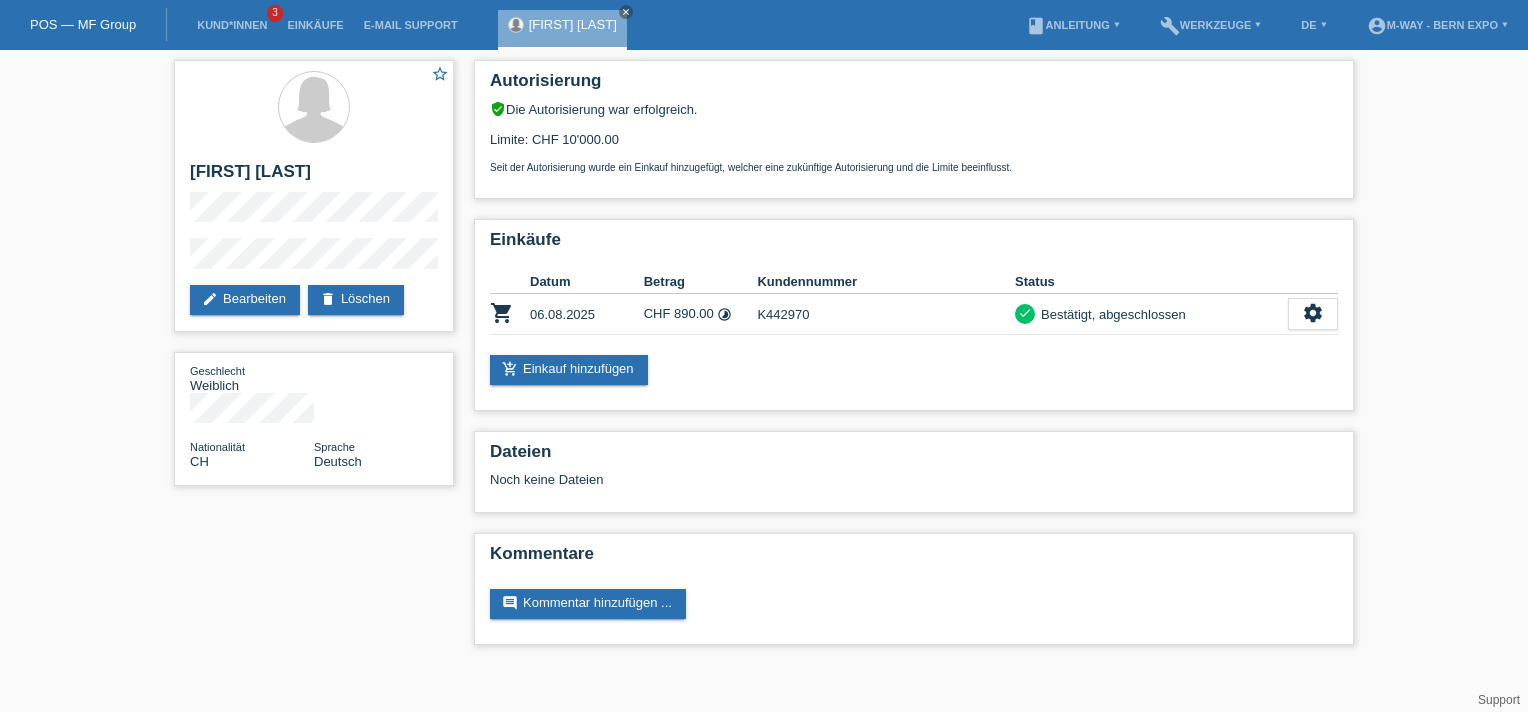 scroll, scrollTop: 0, scrollLeft: 0, axis: both 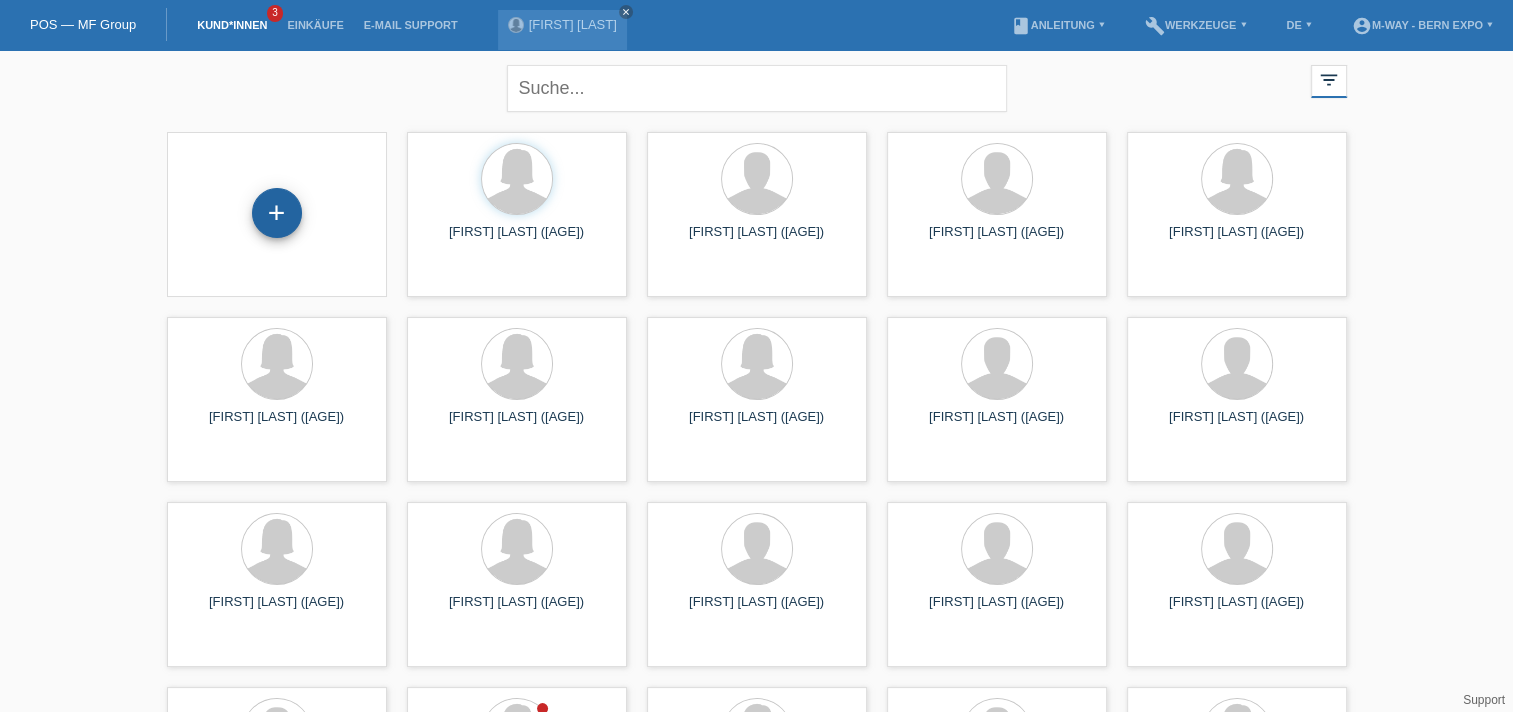 click on "+" at bounding box center [277, 213] 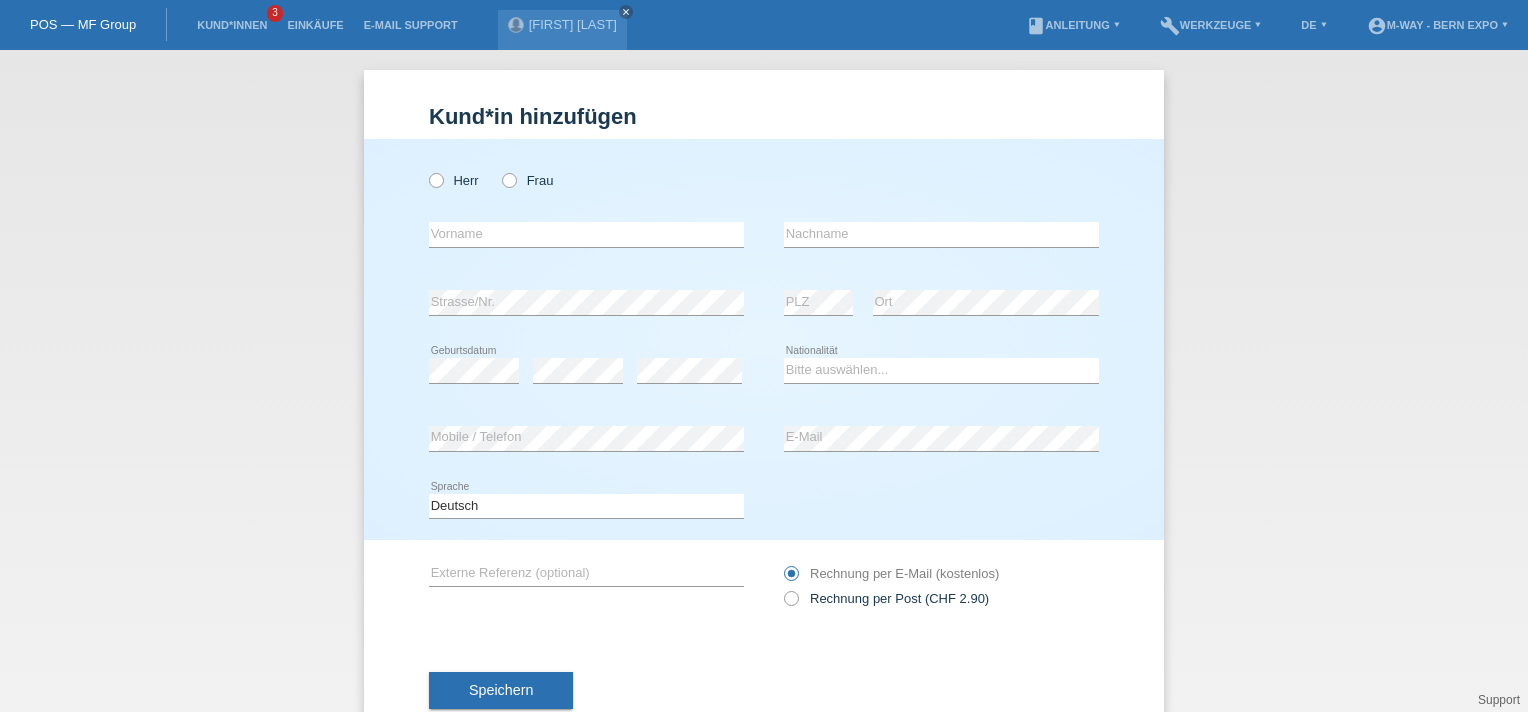 scroll, scrollTop: 0, scrollLeft: 0, axis: both 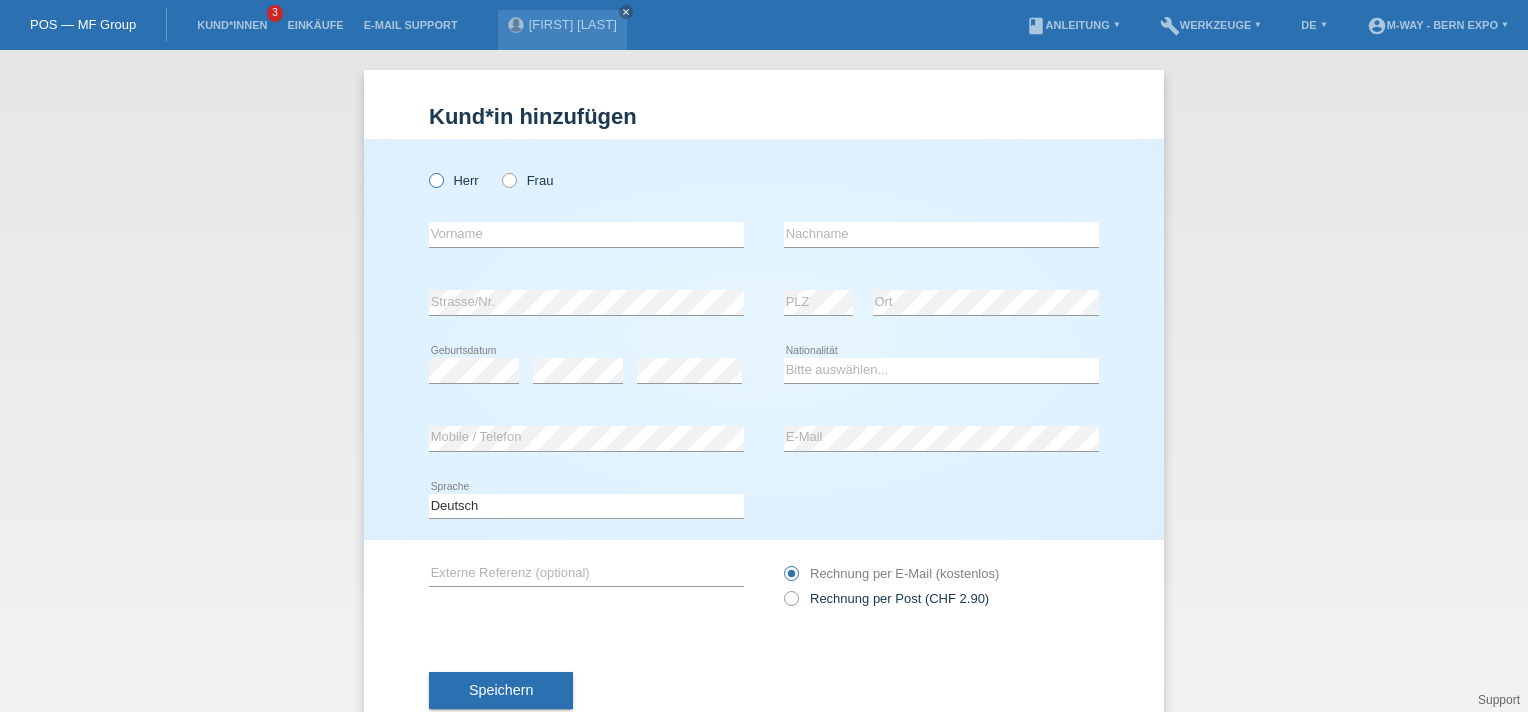 click at bounding box center [426, 170] 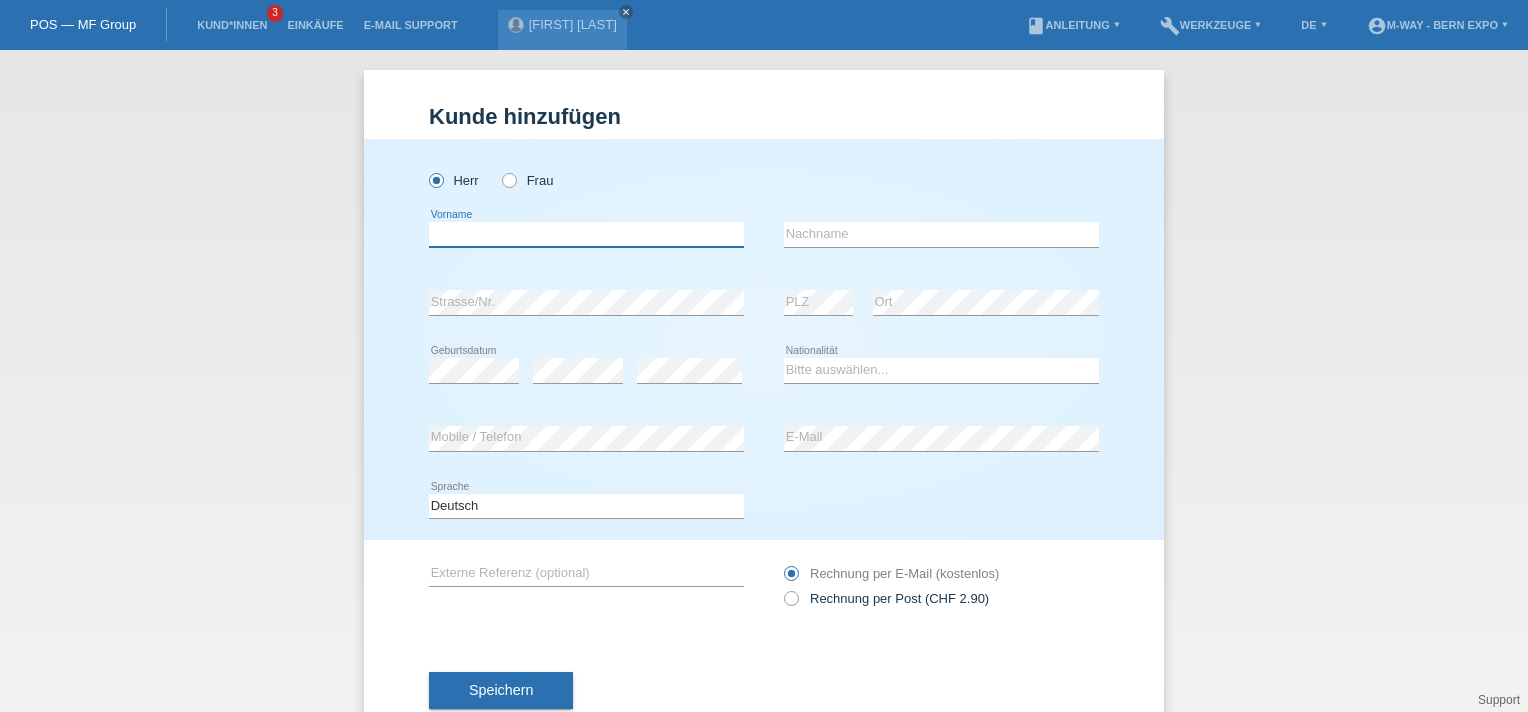 click at bounding box center [586, 234] 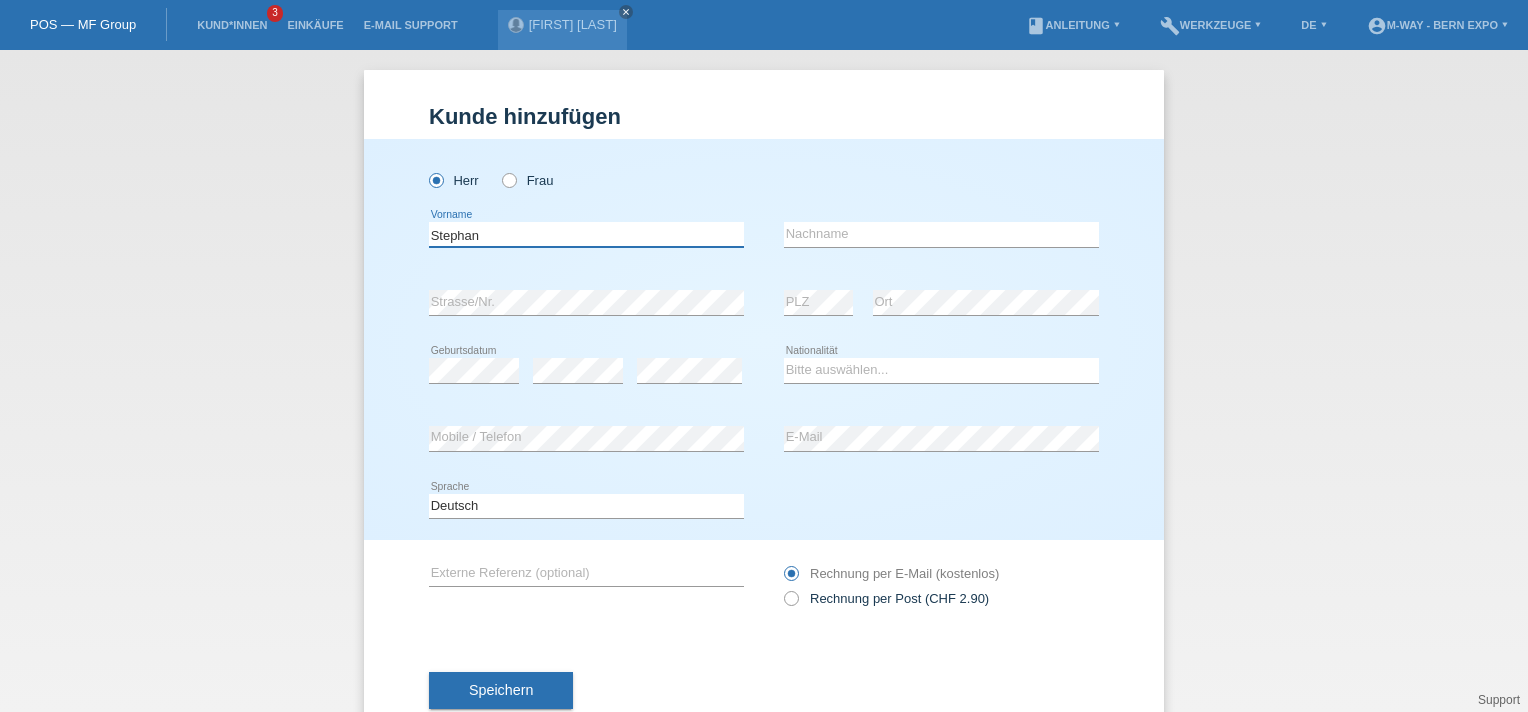 type on "Stephan" 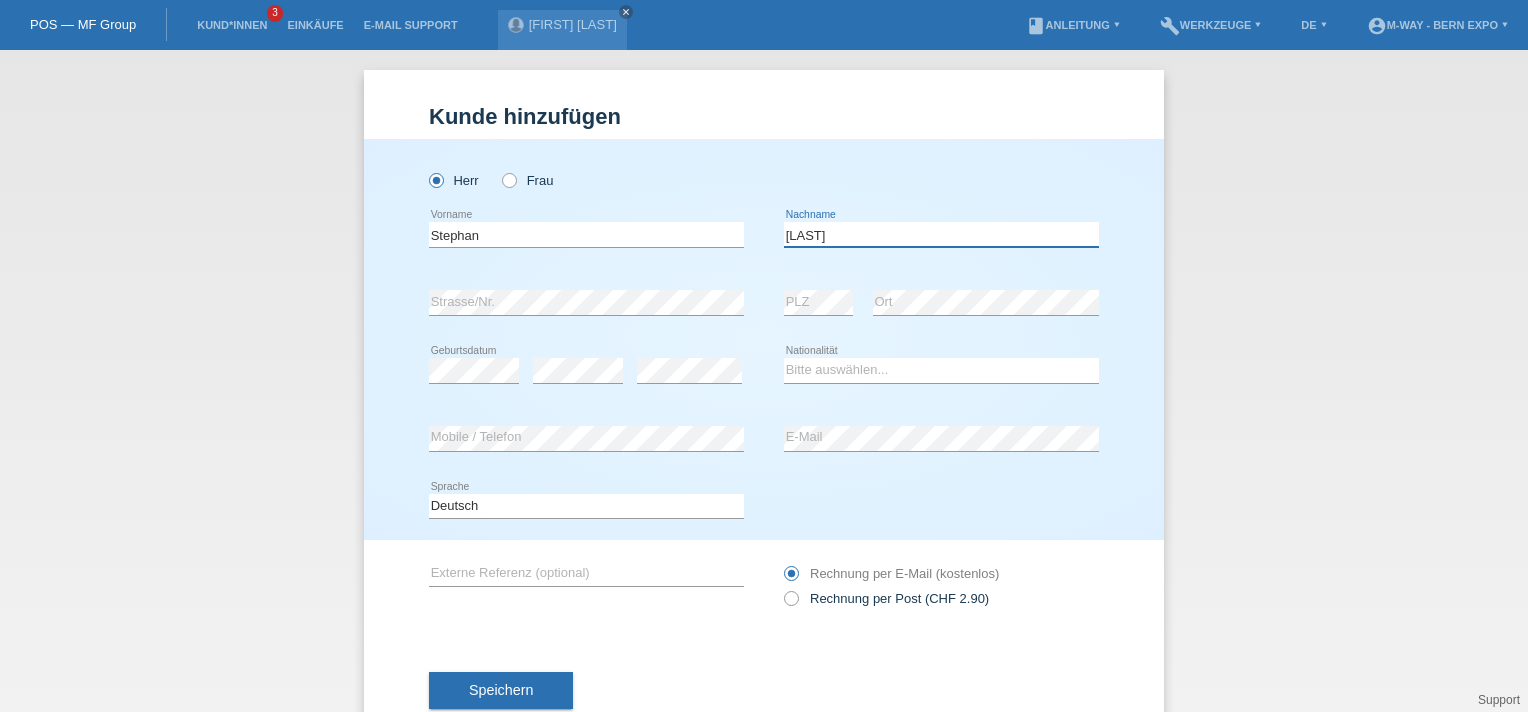 type on "[LAST]" 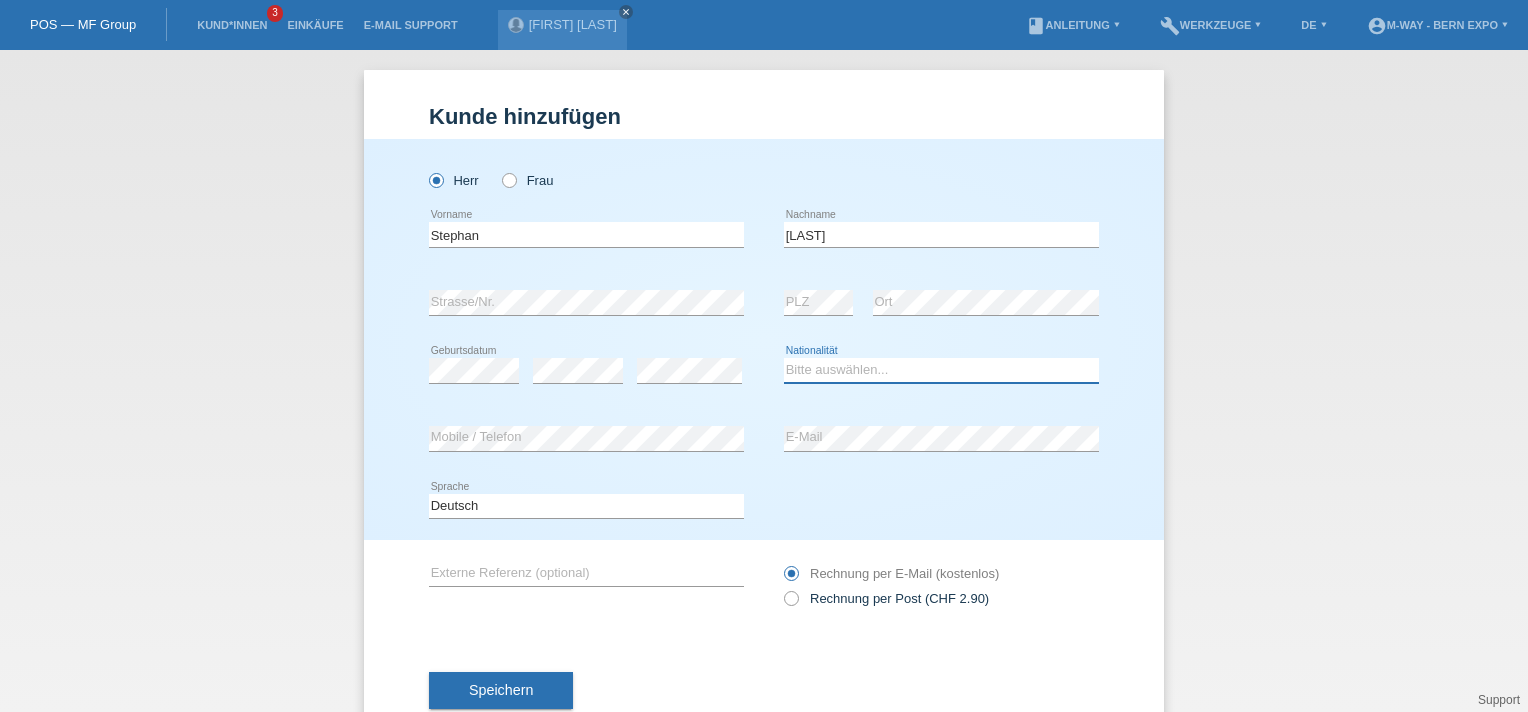 click on "Bitte auswählen...
Schweiz
Deutschland
Liechtenstein
Österreich
------------
Afghanistan
Ägypten
Åland
Albanien
Algerien" at bounding box center [941, 370] 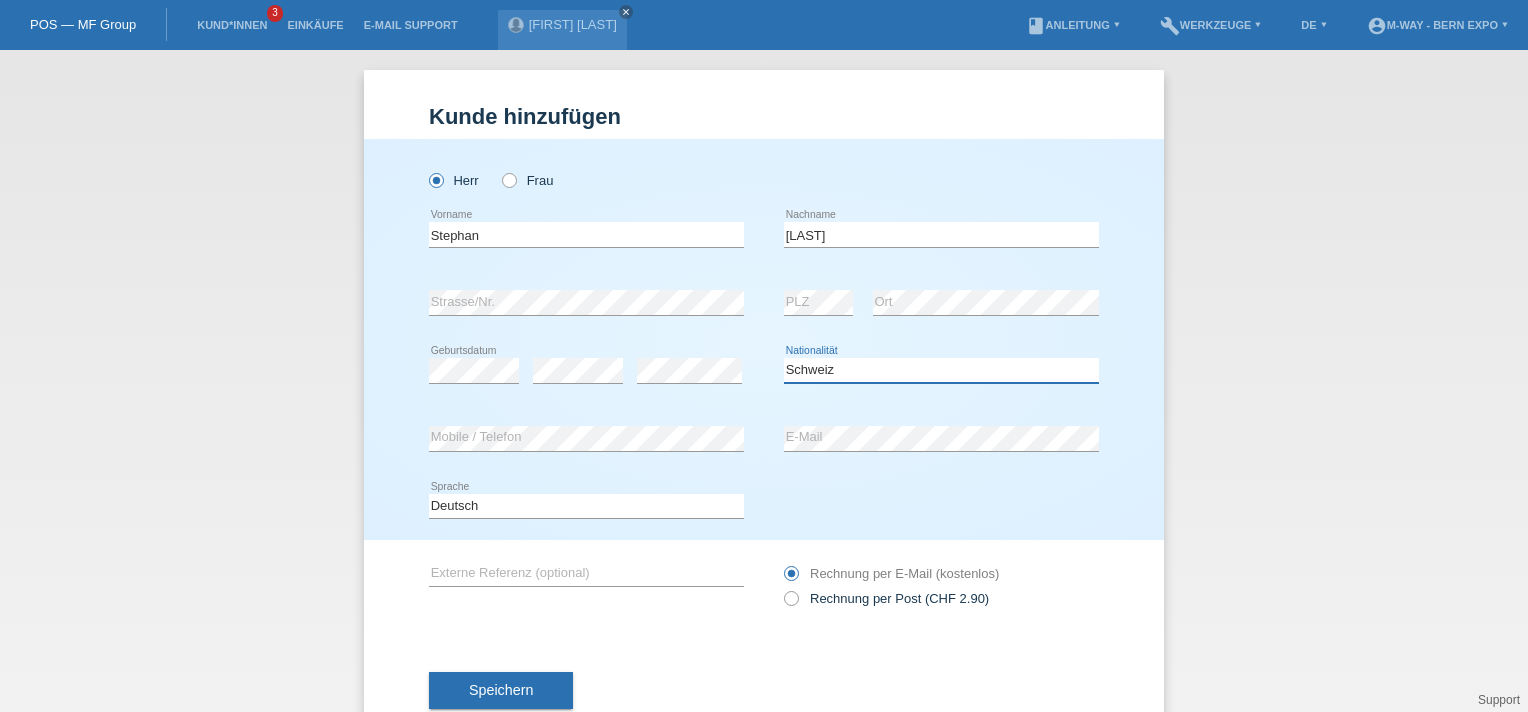 click on "Bitte auswählen...
Schweiz
Deutschland
Liechtenstein
Österreich
------------
Afghanistan
Ägypten
Åland
Albanien
Algerien" at bounding box center (941, 370) 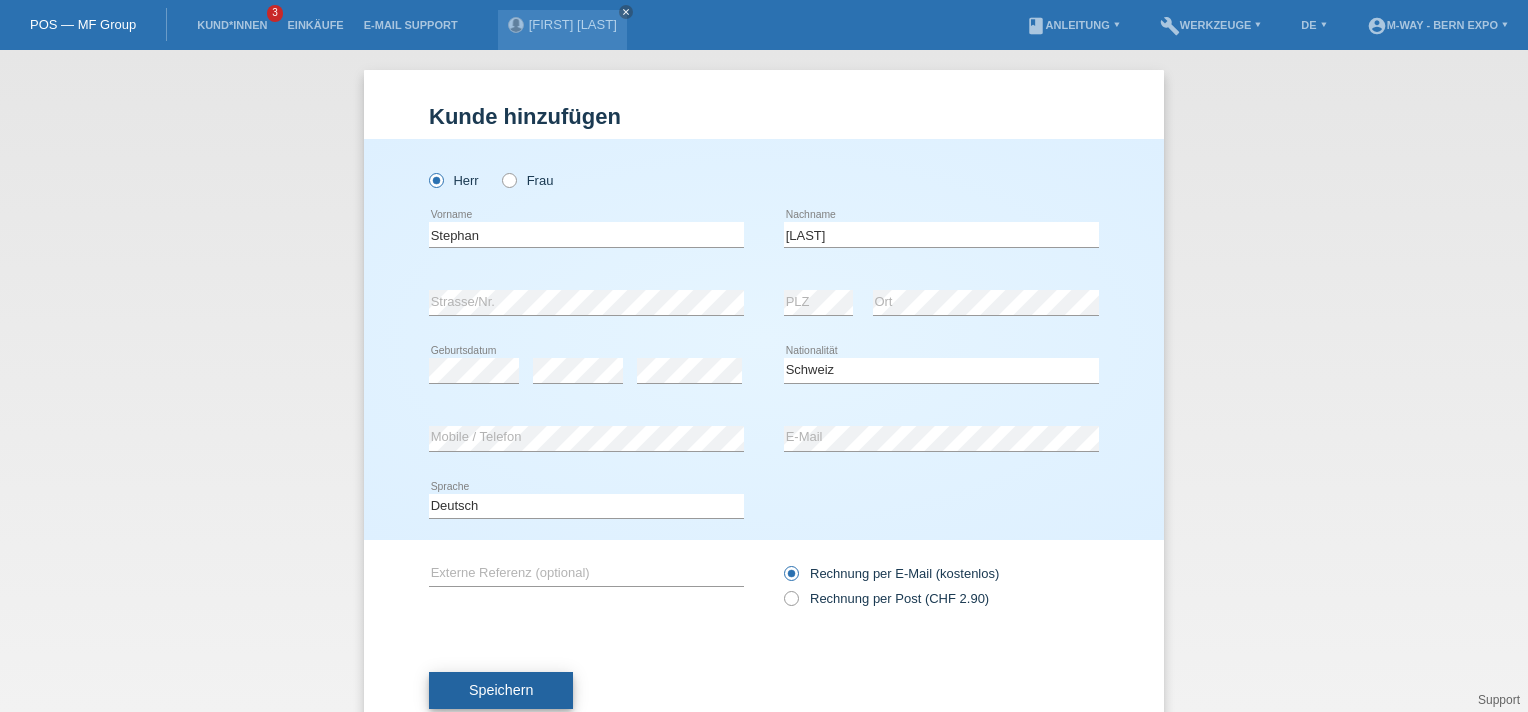 click on "Speichern" at bounding box center (501, 691) 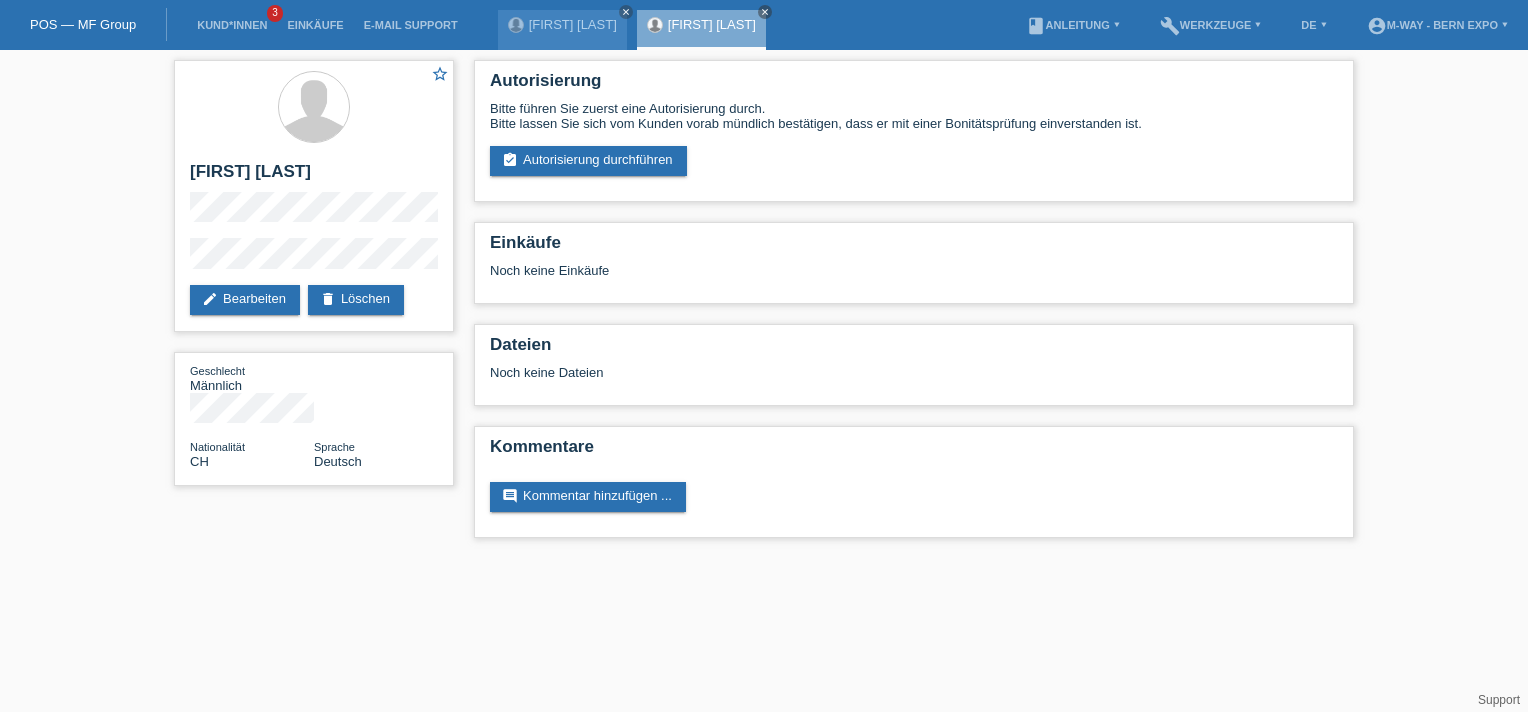 scroll, scrollTop: 0, scrollLeft: 0, axis: both 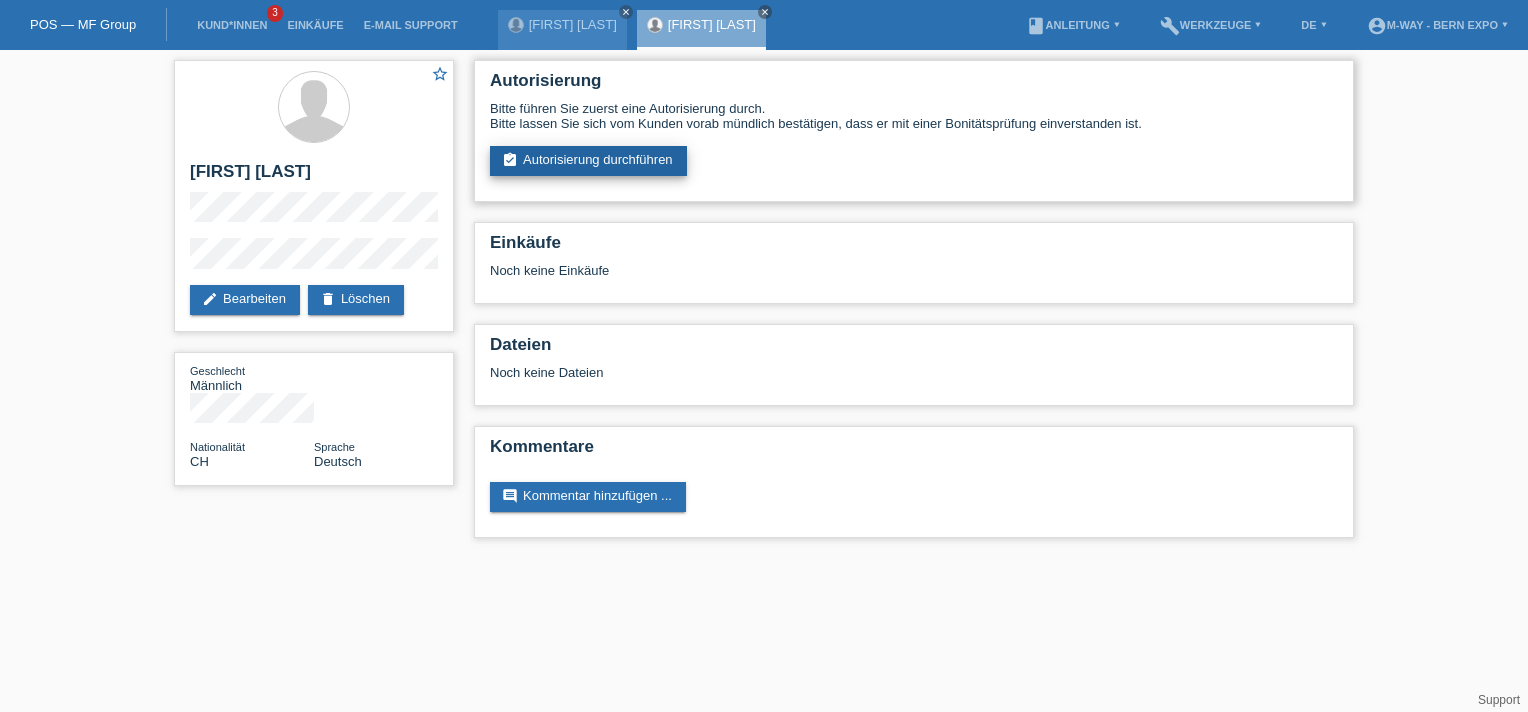 click on "assignment_turned_in  Autorisierung durchführen" at bounding box center (588, 161) 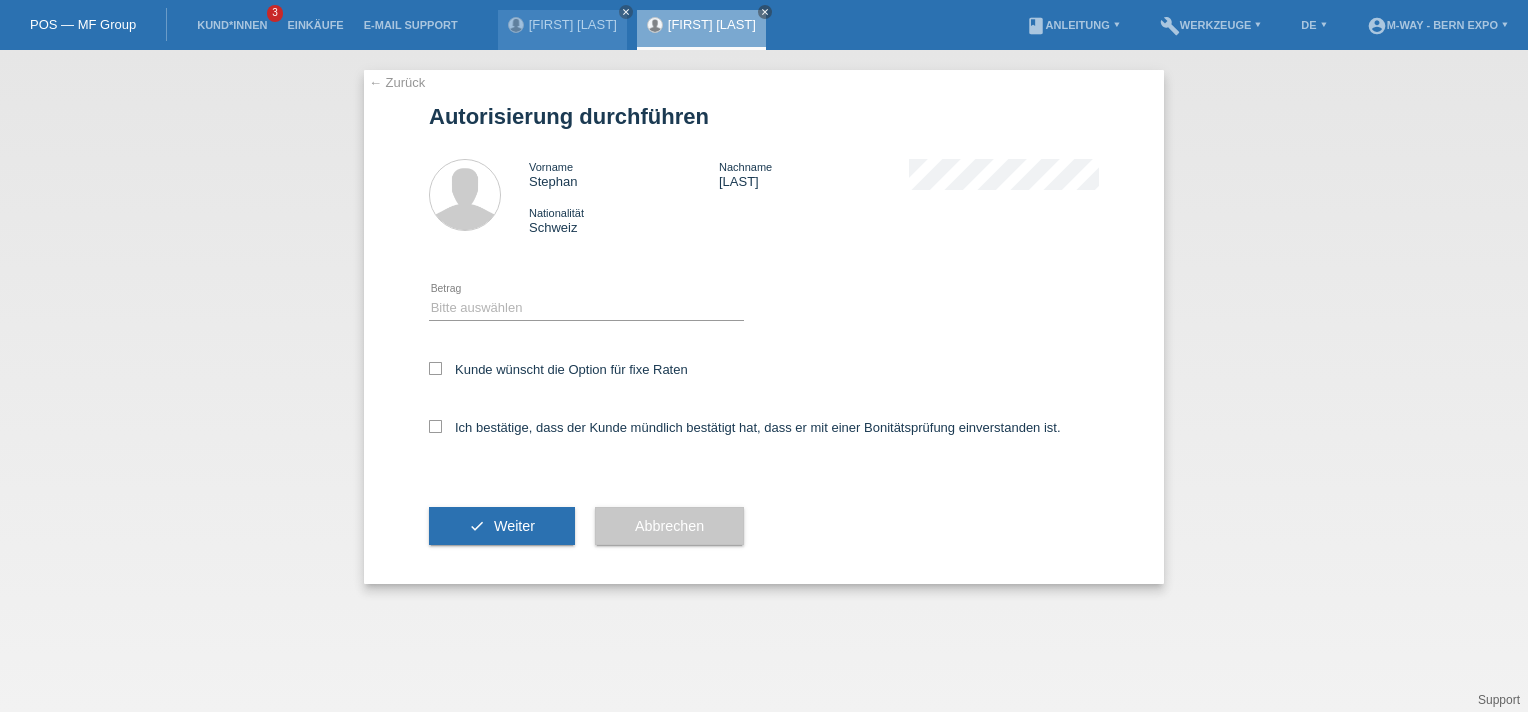 scroll, scrollTop: 0, scrollLeft: 0, axis: both 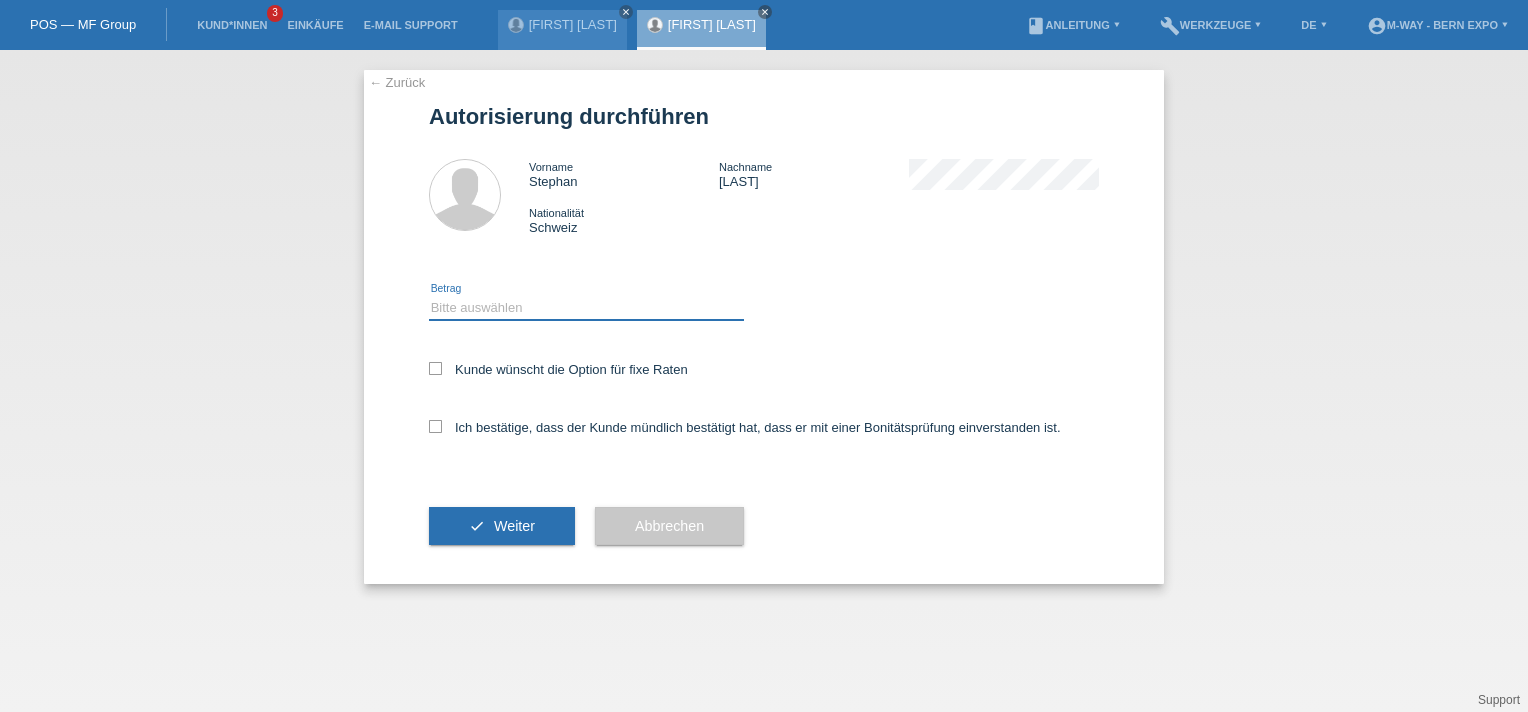 click on "Bitte auswählen
CHF 1.00 - CHF 499.00
CHF 500.00 - CHF 1'999.00
CHF 2'000.00 - CHF 15'000.00" at bounding box center [586, 308] 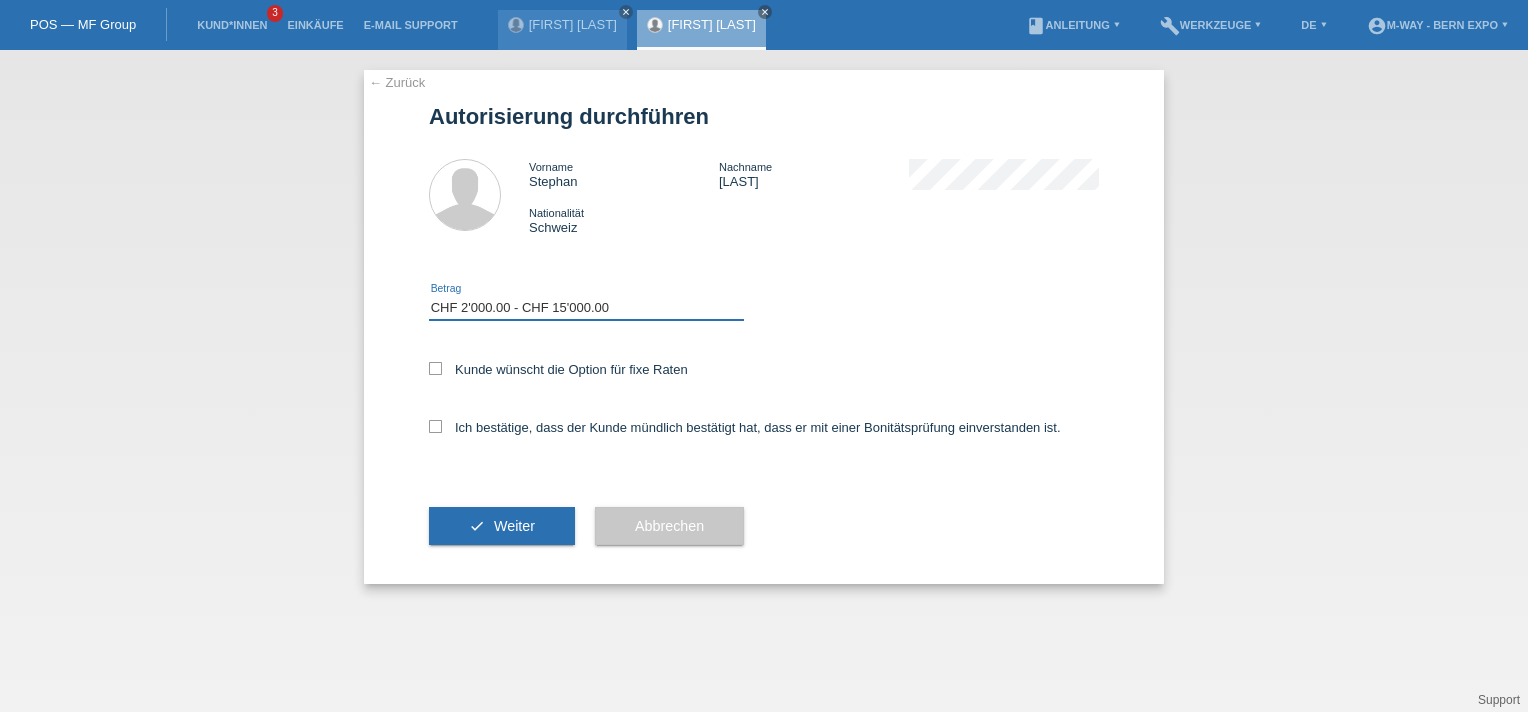 click on "Bitte auswählen
CHF 1.00 - CHF 499.00
CHF 500.00 - CHF 1'999.00
CHF 2'000.00 - CHF 15'000.00" at bounding box center [586, 308] 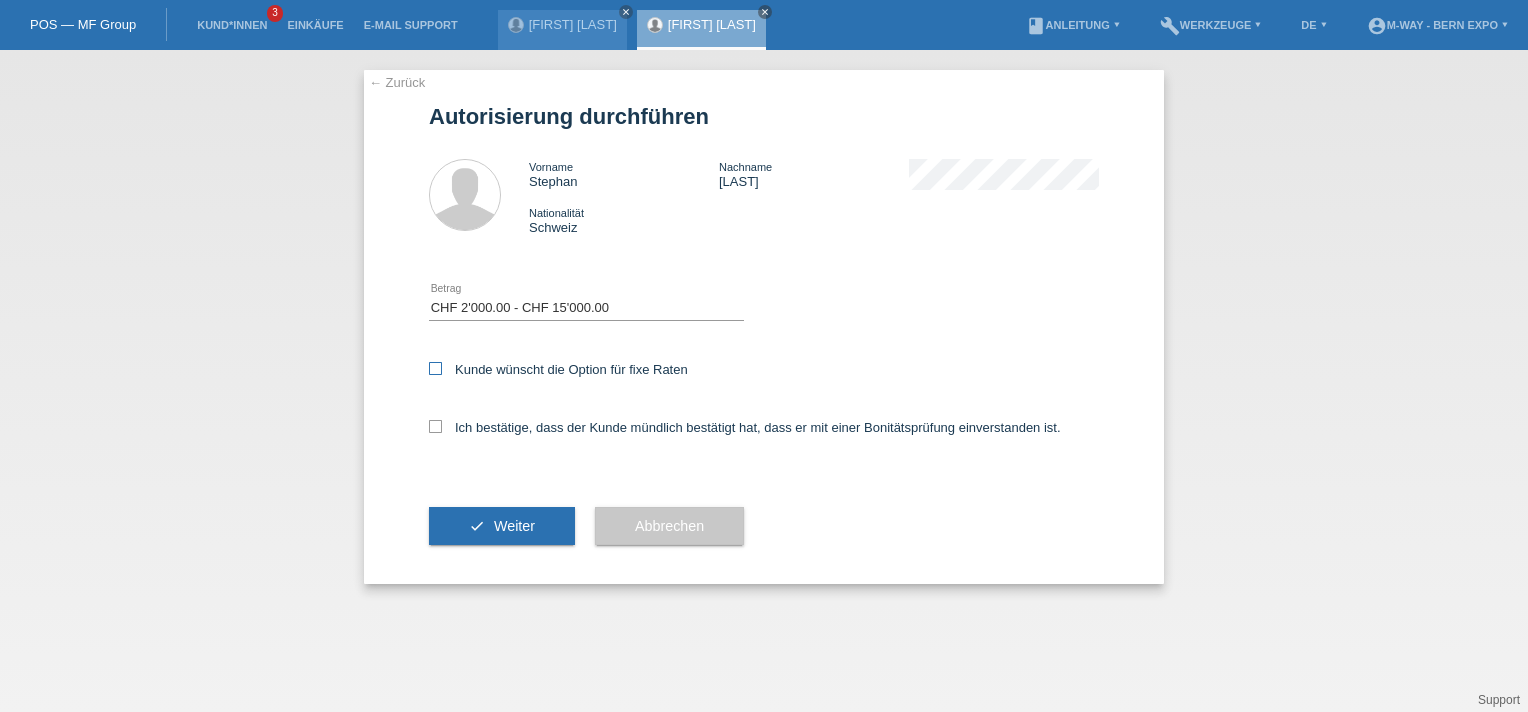 click at bounding box center [435, 368] 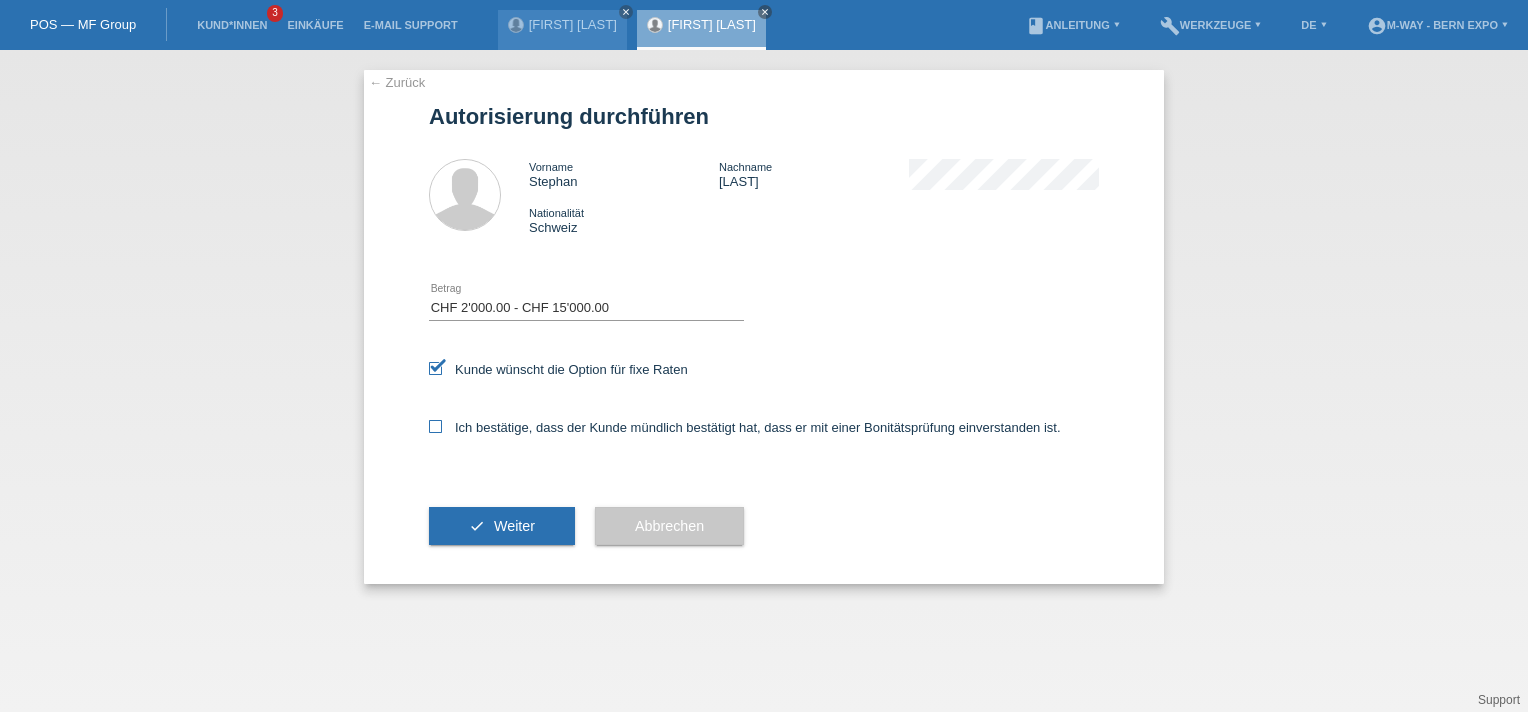 click at bounding box center (435, 426) 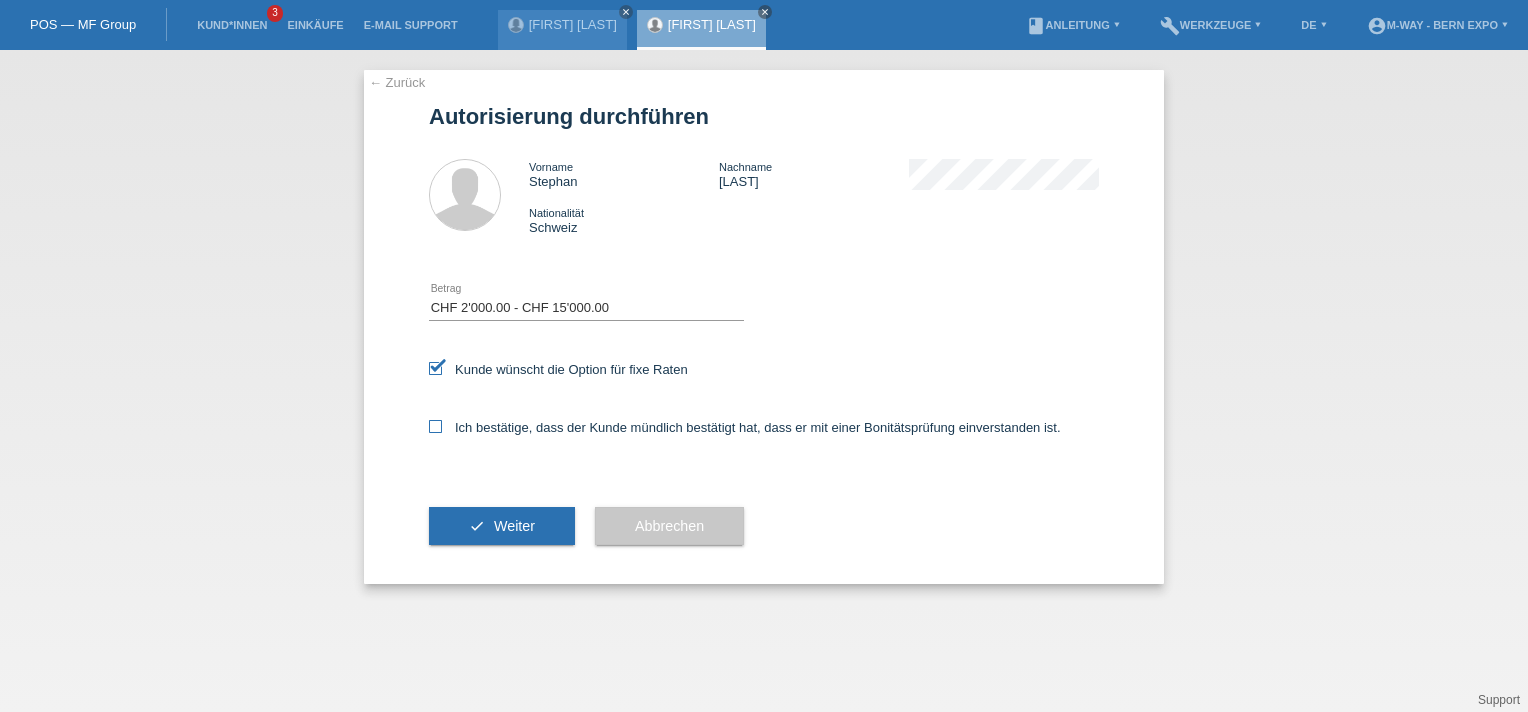 checkbox on "true" 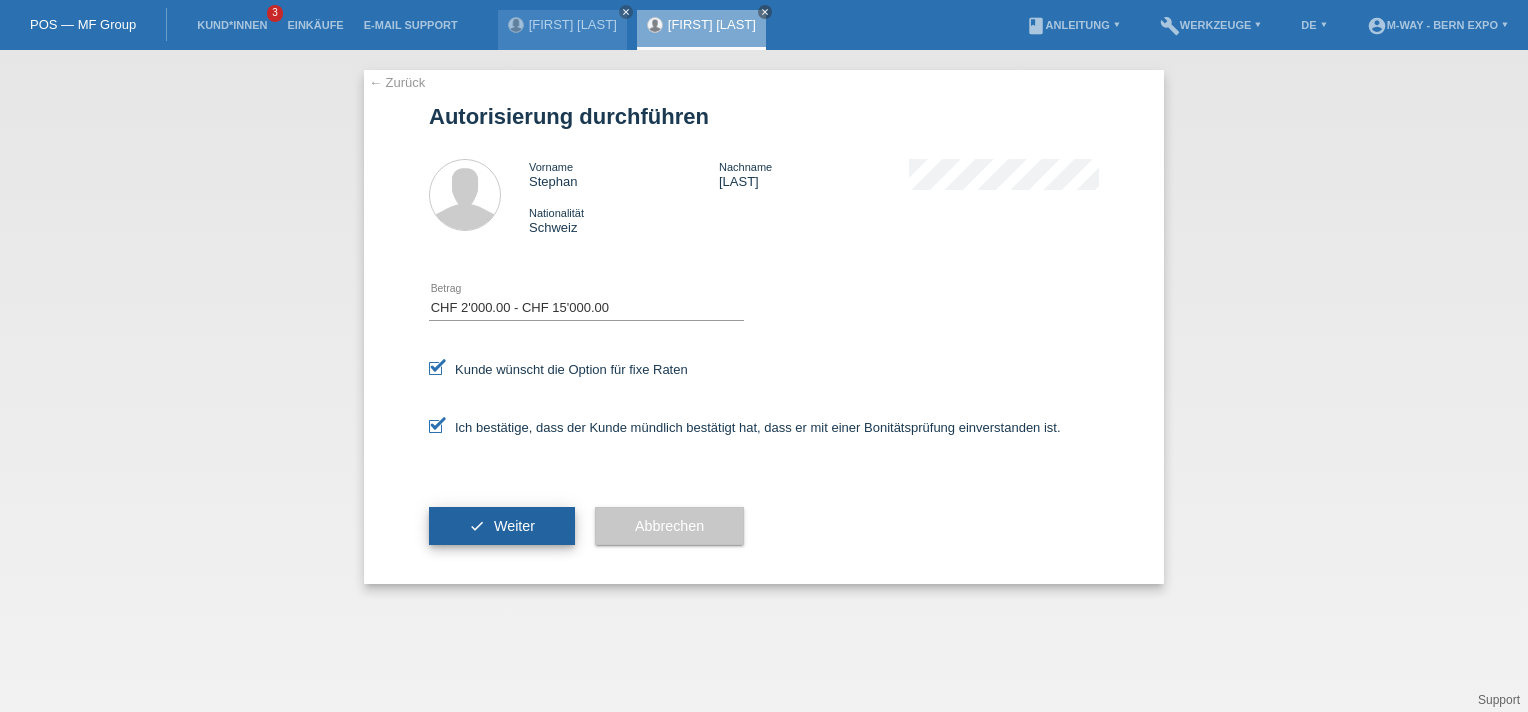 click on "check   Weiter" at bounding box center (502, 526) 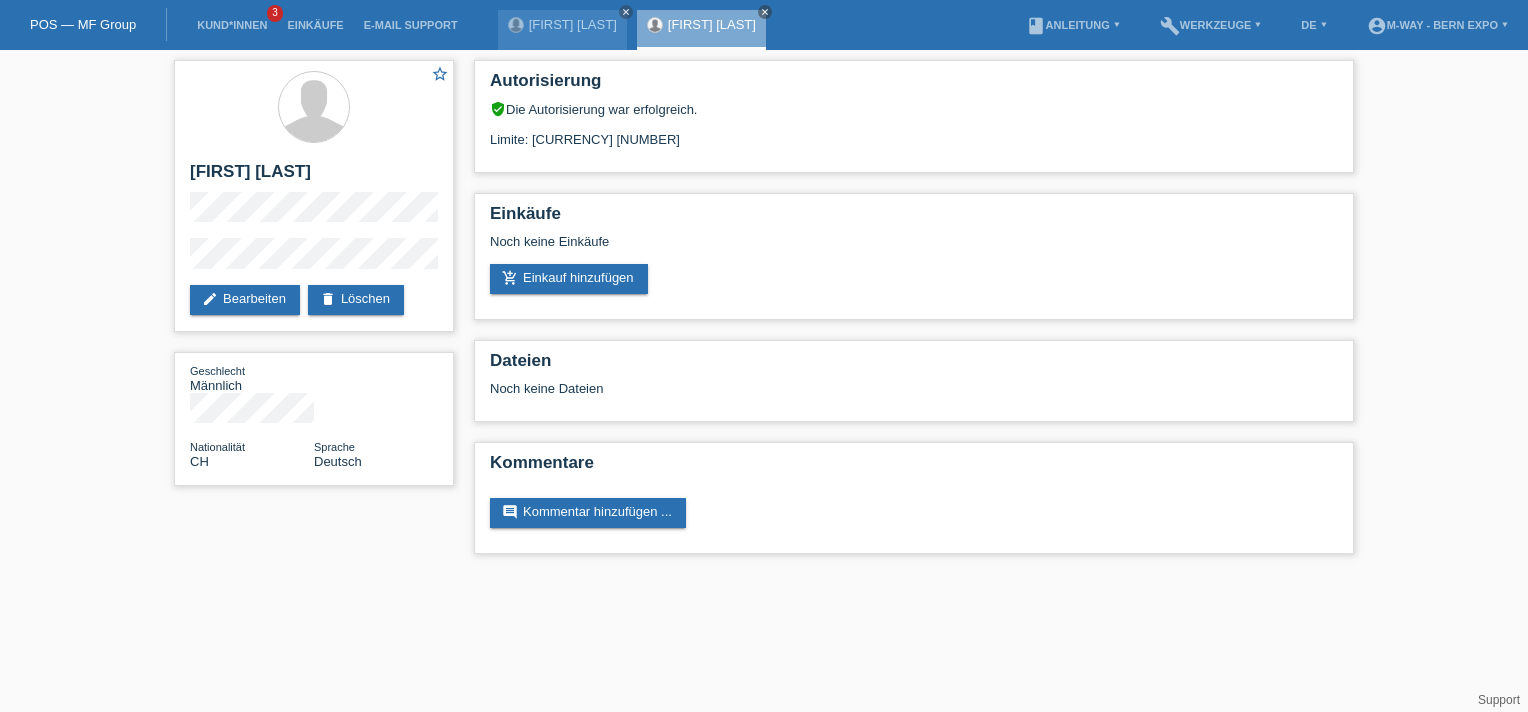 scroll, scrollTop: 0, scrollLeft: 0, axis: both 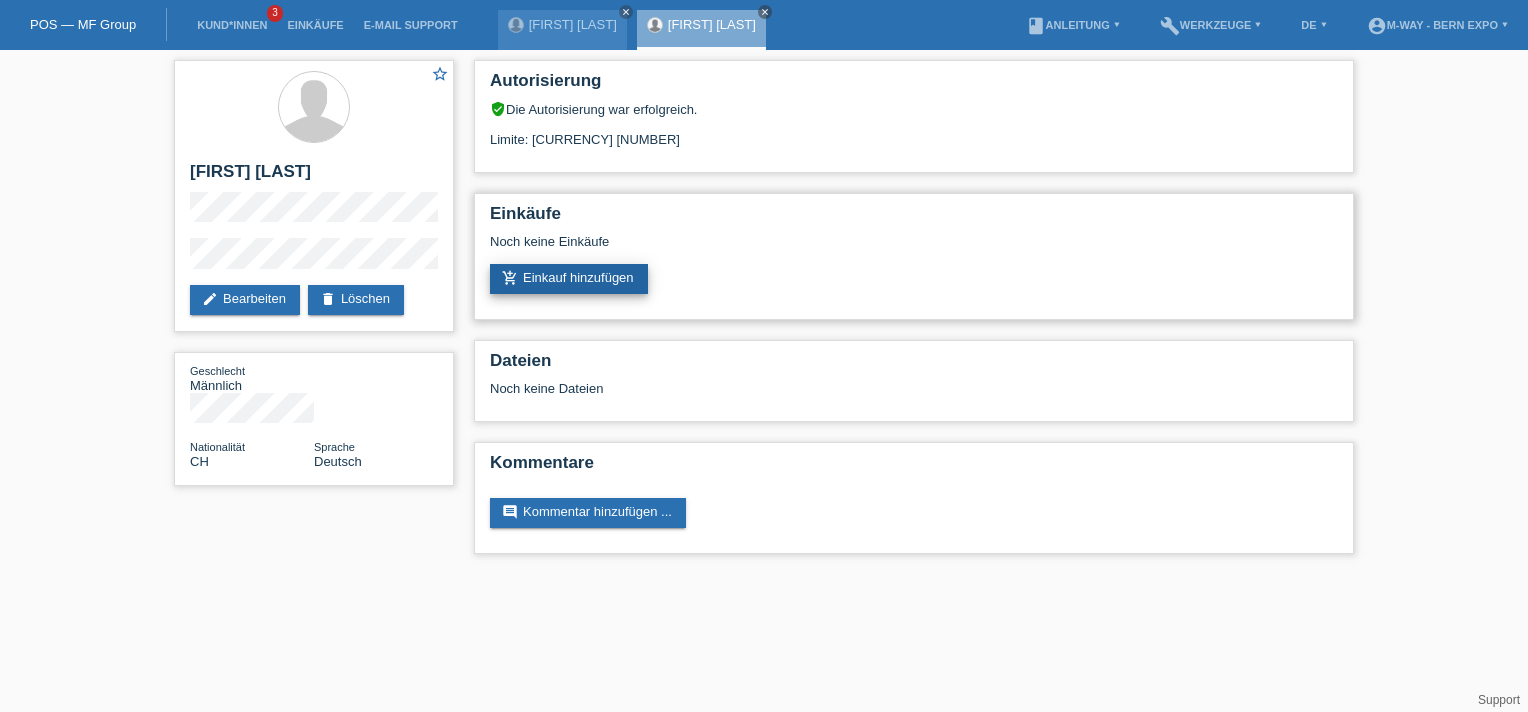 click on "add_shopping_cart  Einkauf hinzufügen" at bounding box center (569, 279) 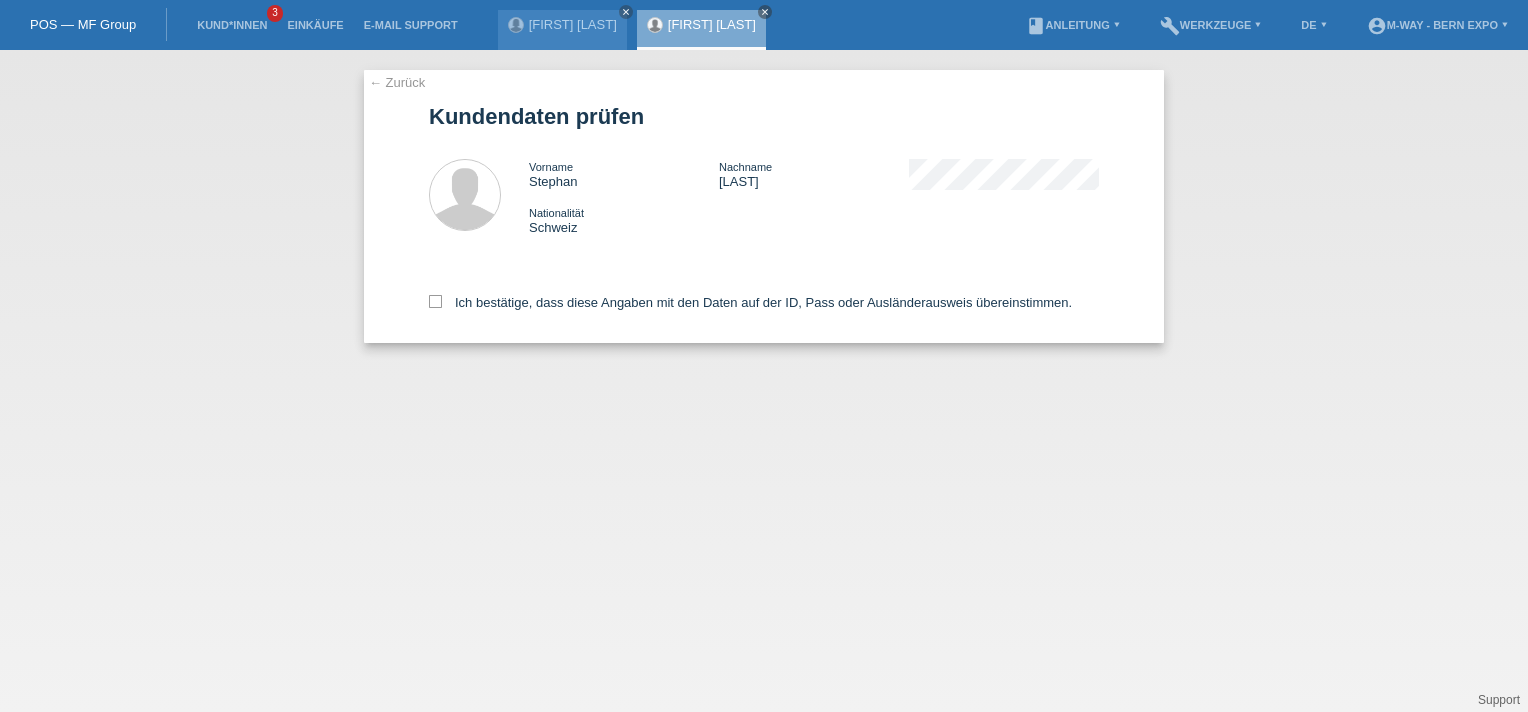 scroll, scrollTop: 0, scrollLeft: 0, axis: both 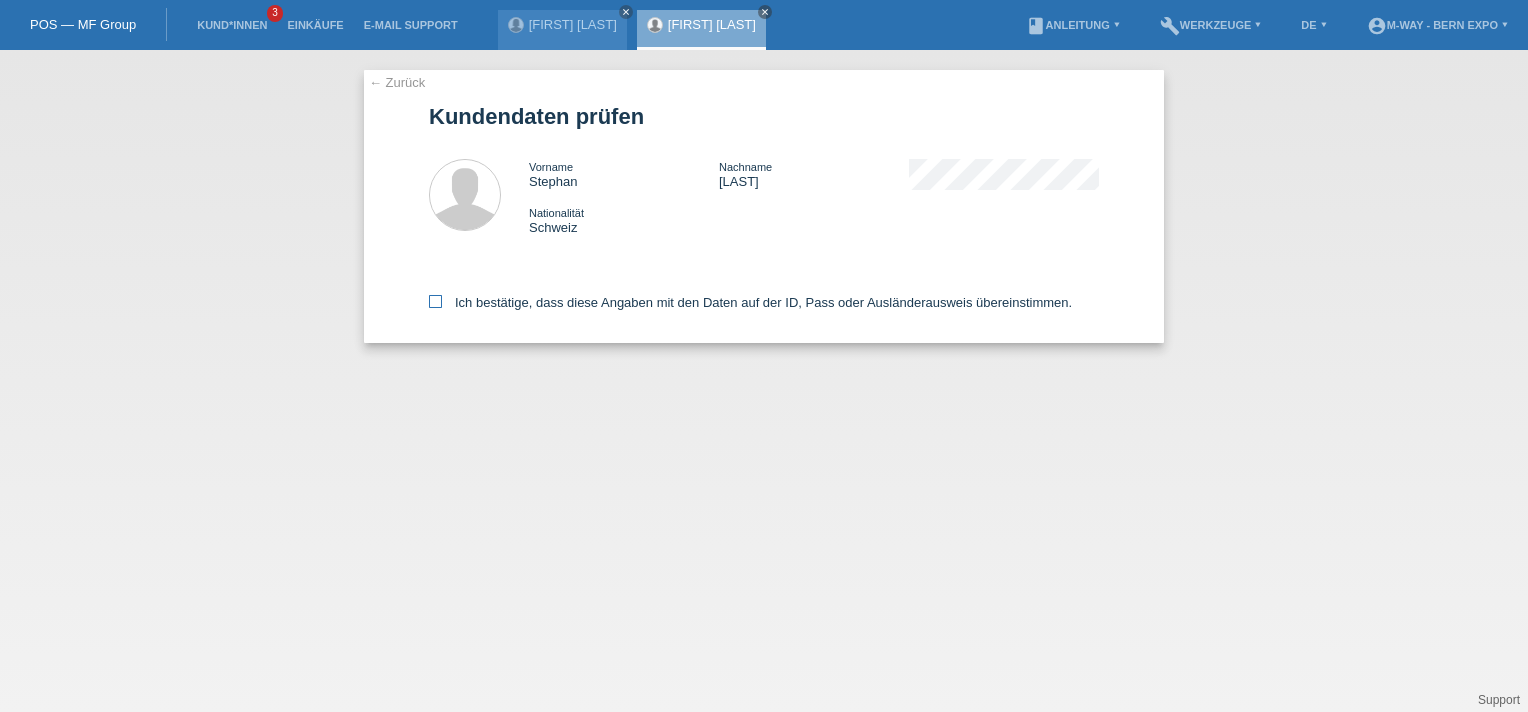 click at bounding box center (435, 301) 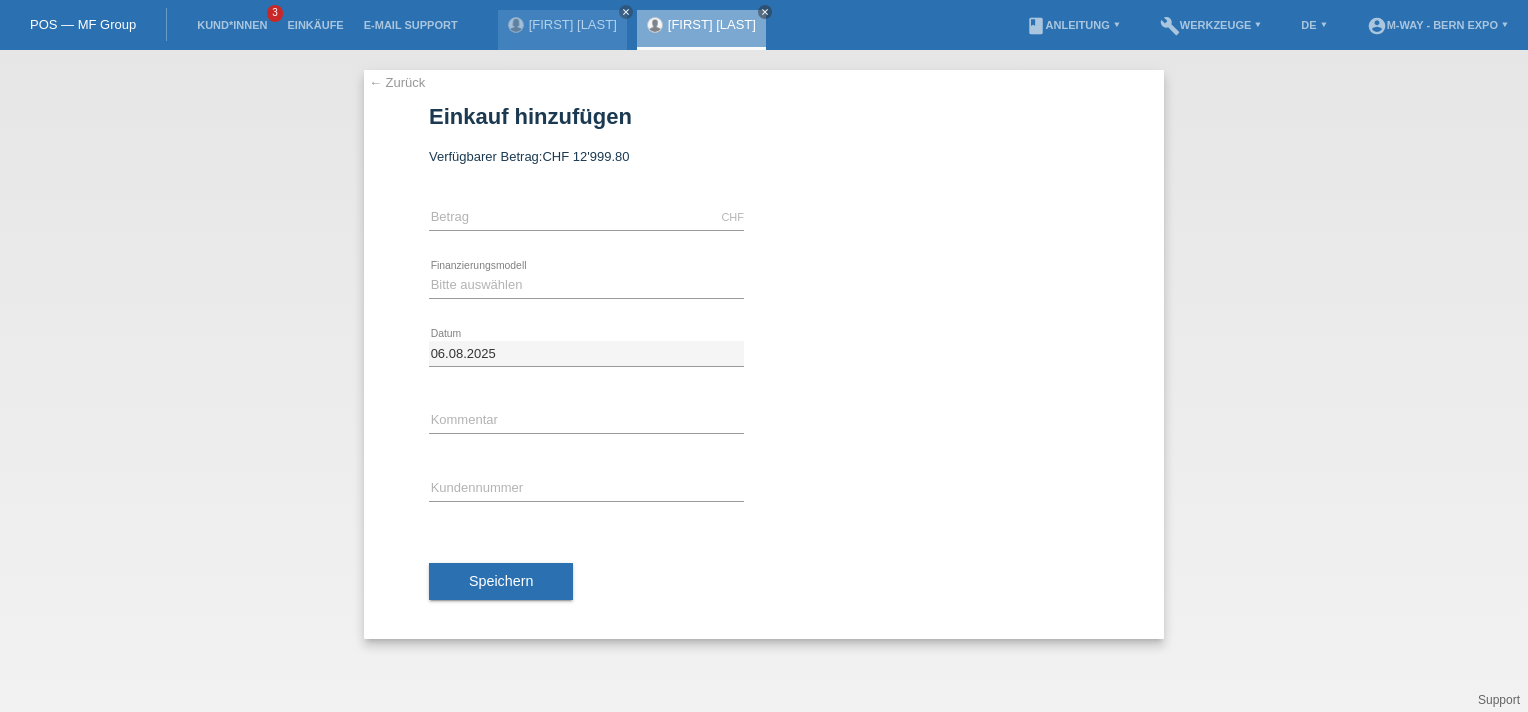 scroll, scrollTop: 0, scrollLeft: 0, axis: both 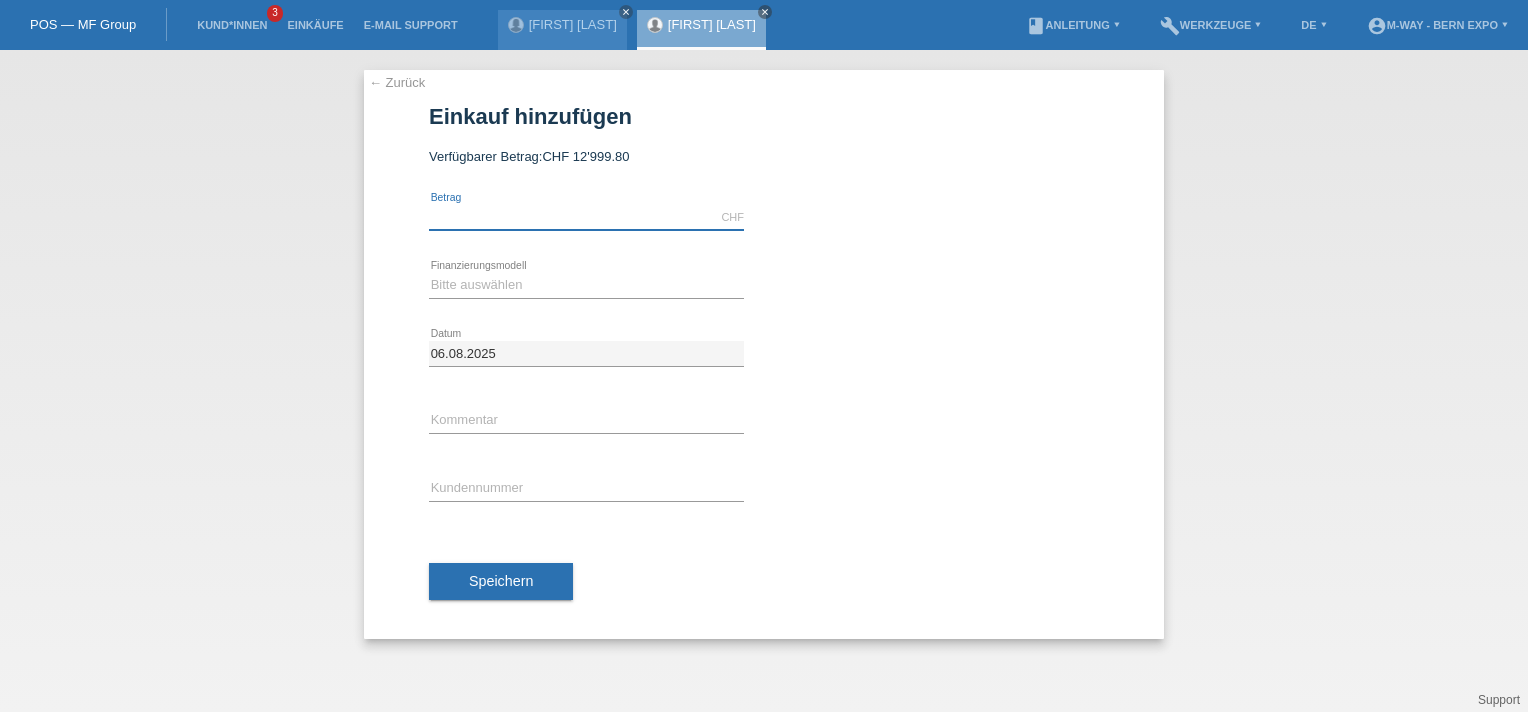 click at bounding box center (586, 217) 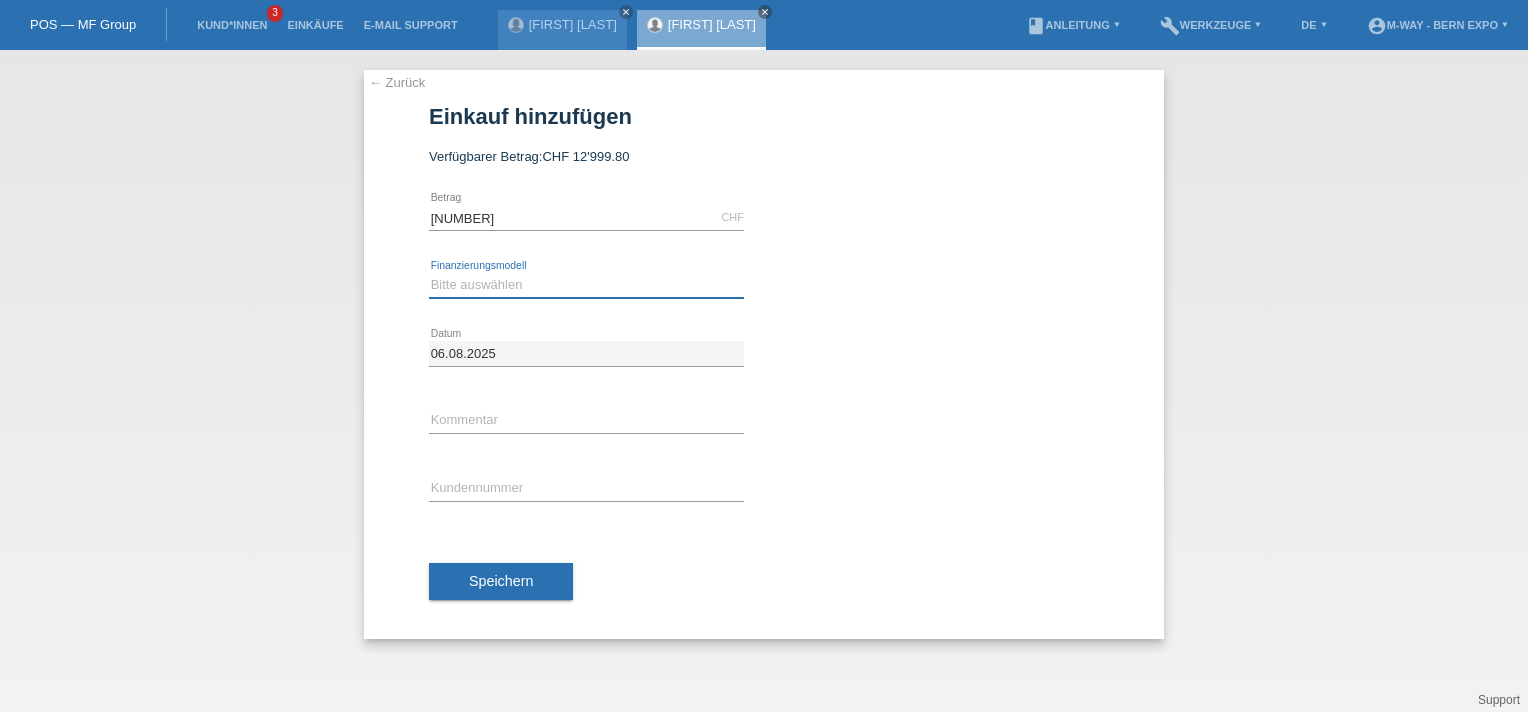 type on "[NUMBER]" 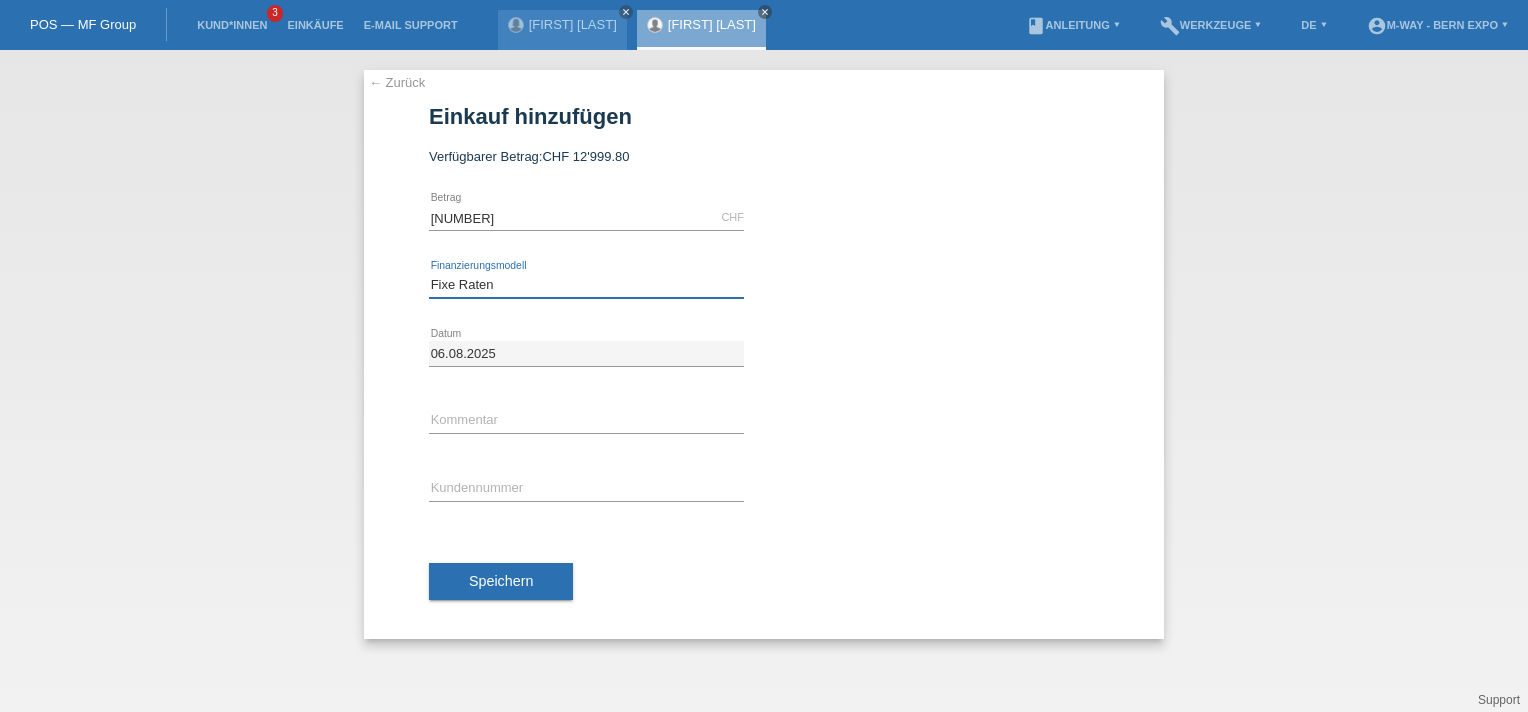 click on "Bitte auswählen
Fixe Raten
Kauf auf Rechnung mit Teilzahlungsoption" at bounding box center (586, 285) 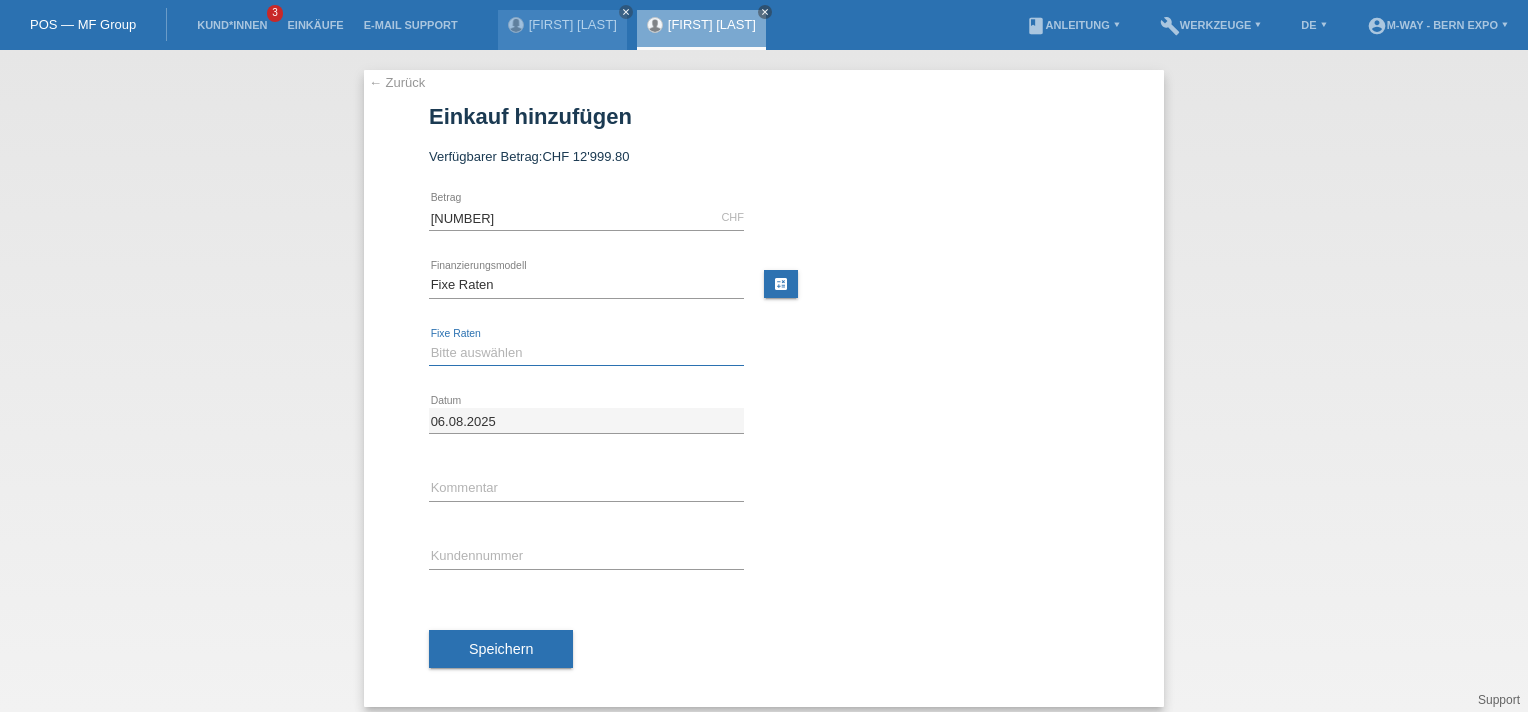 click on "Bitte auswählen
4 Raten
5 Raten
6 Raten
7 Raten
8 Raten
9 Raten
10 Raten
11 Raten" at bounding box center (586, 353) 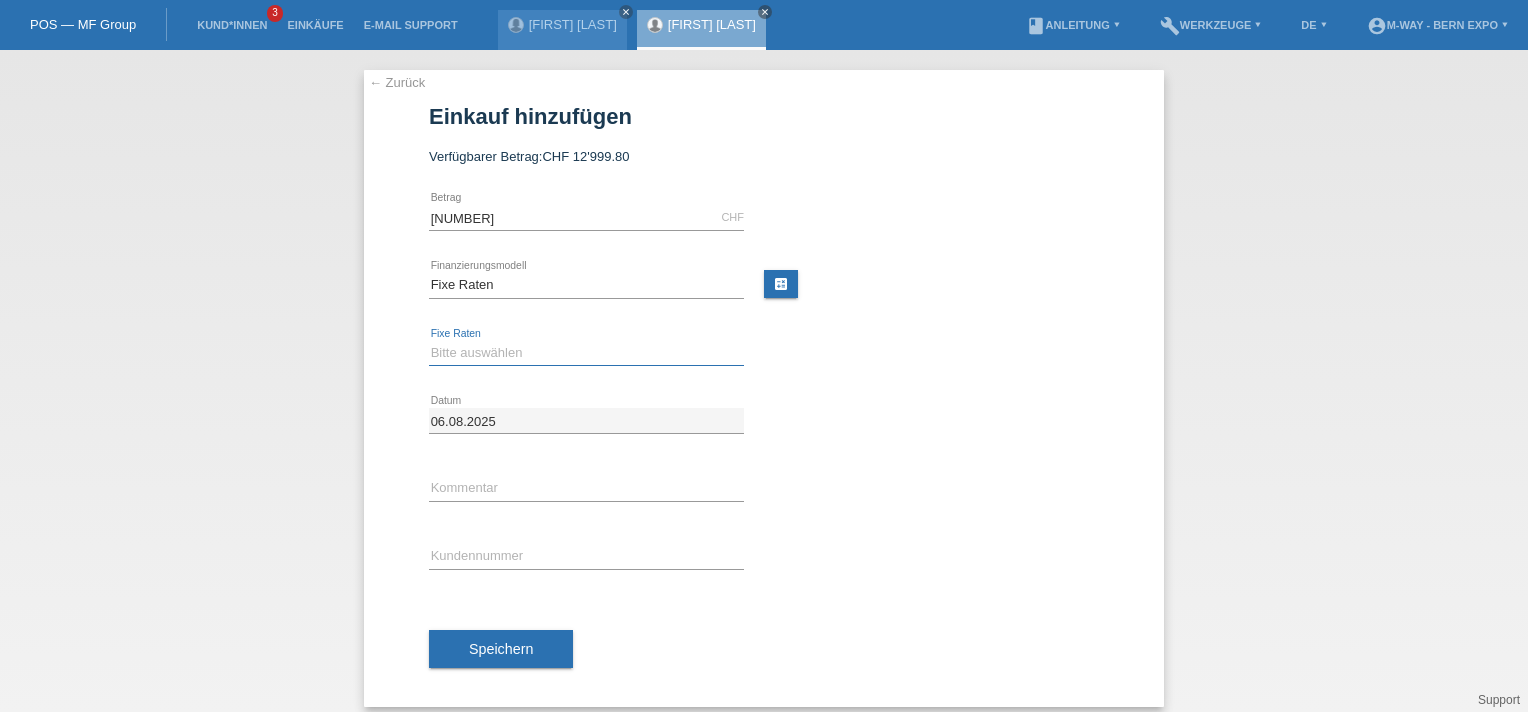 select on "202" 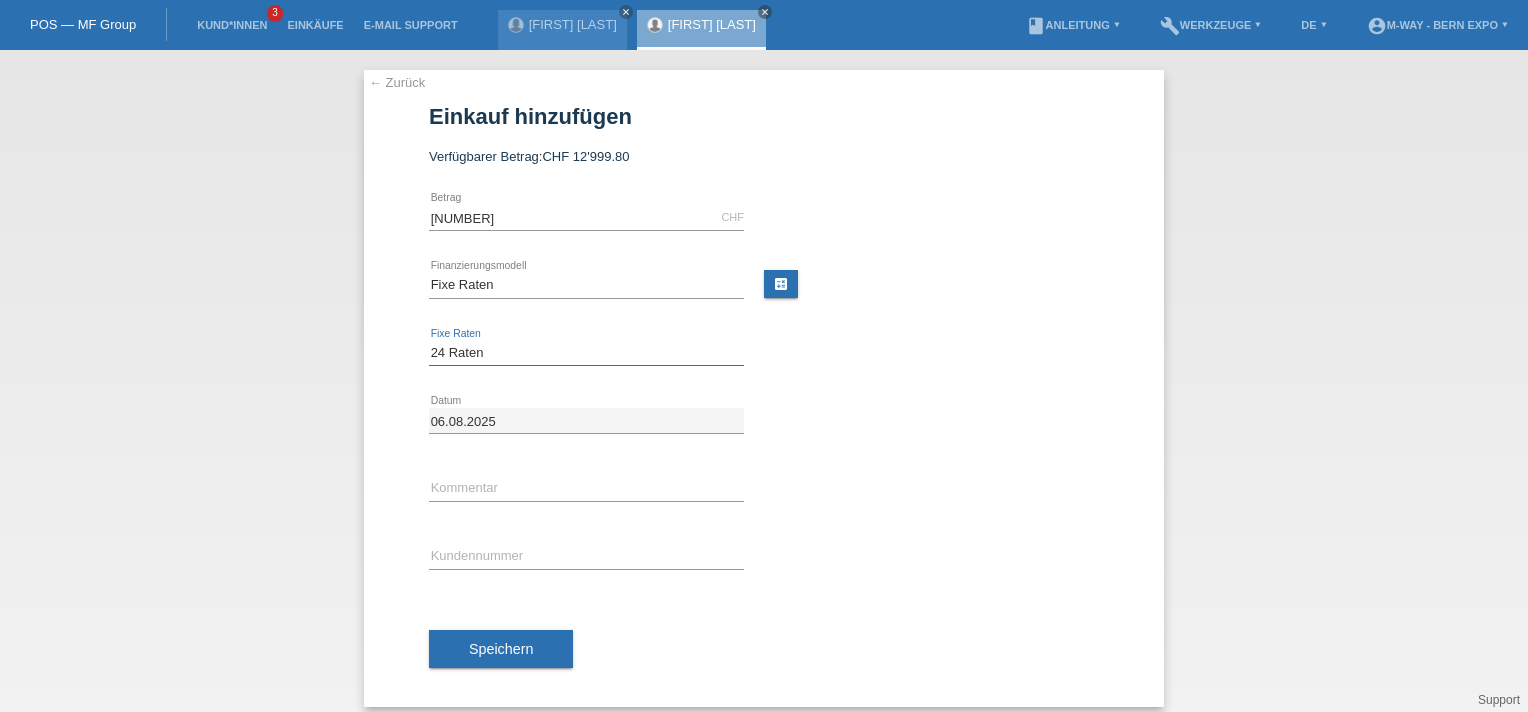 click on "Bitte auswählen
4 Raten
5 Raten
6 Raten
7 Raten
8 Raten
9 Raten
10 Raten
11 Raten" at bounding box center (586, 353) 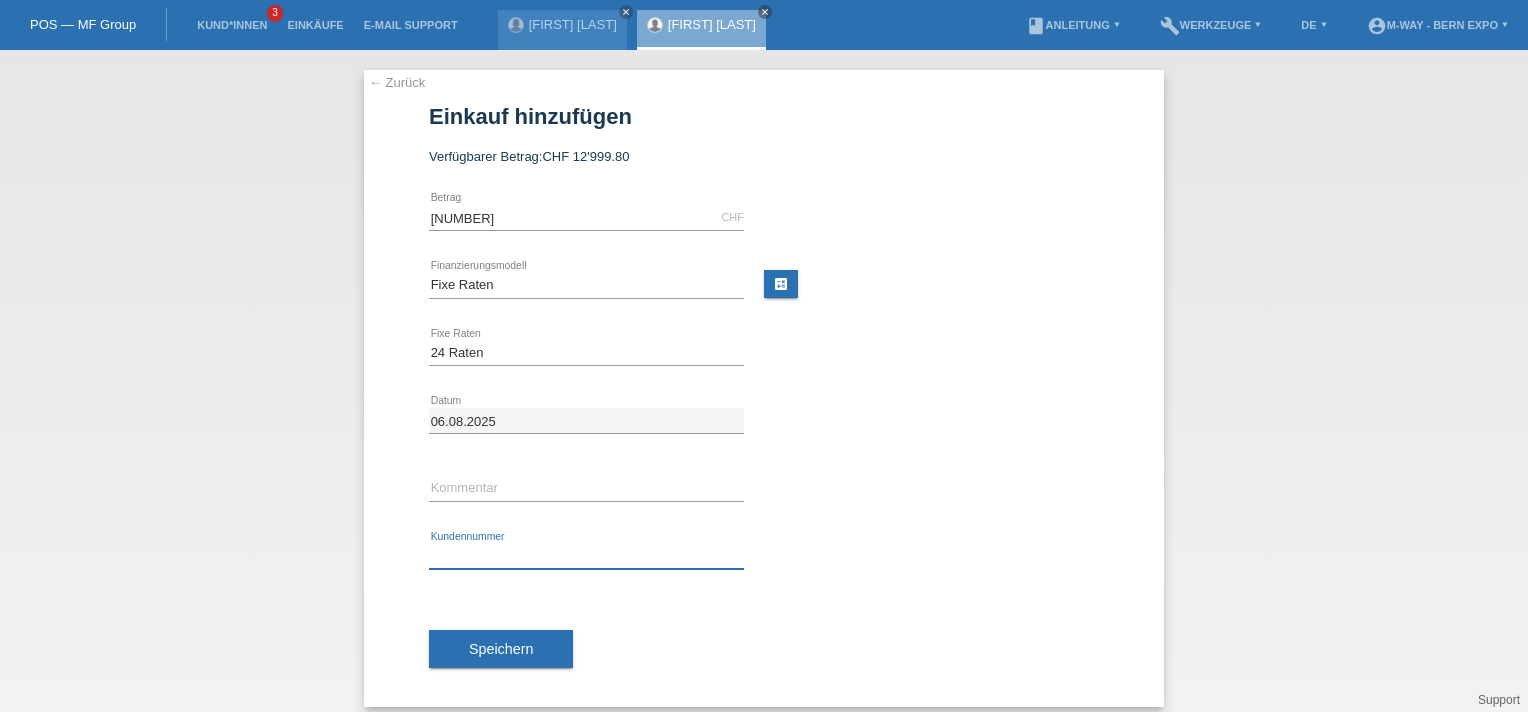 click at bounding box center [586, 556] 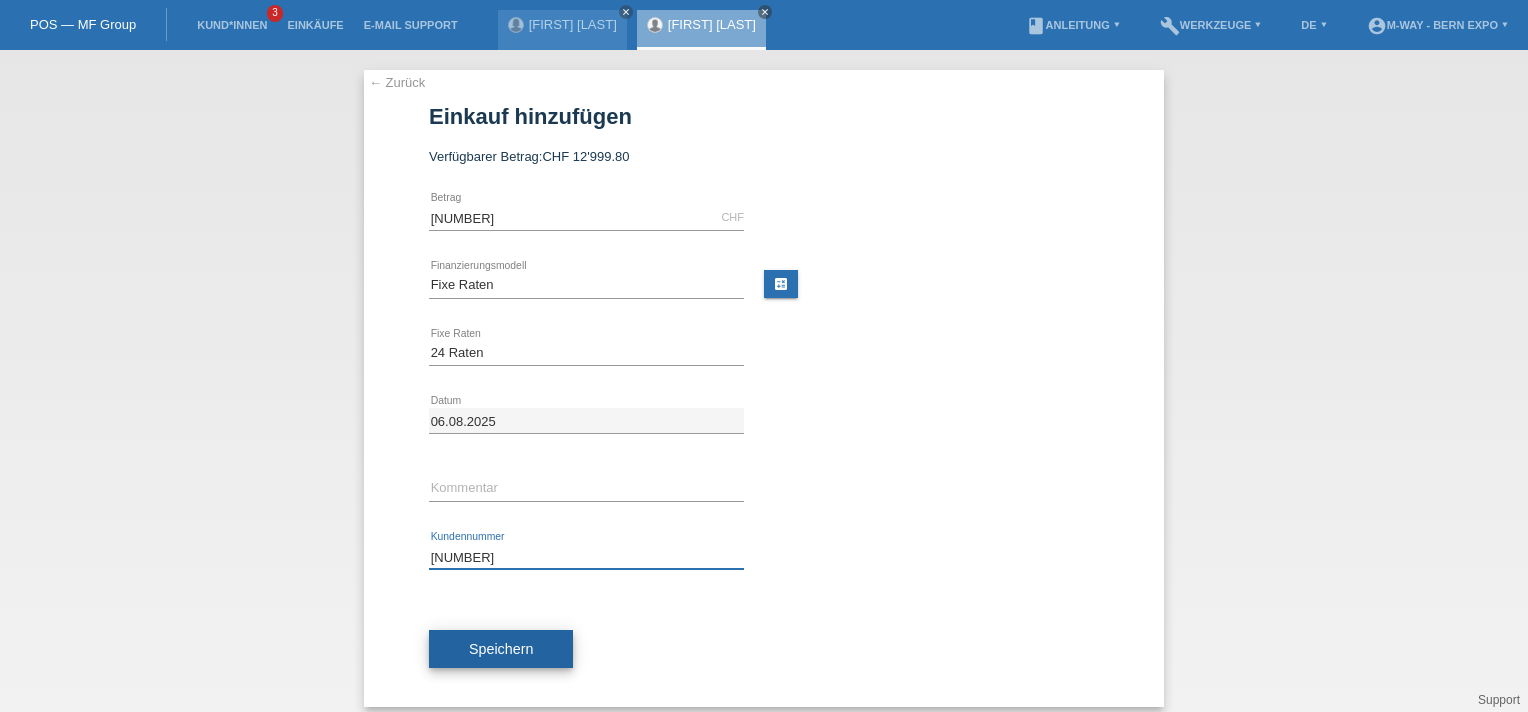 type on "[NUMBER]" 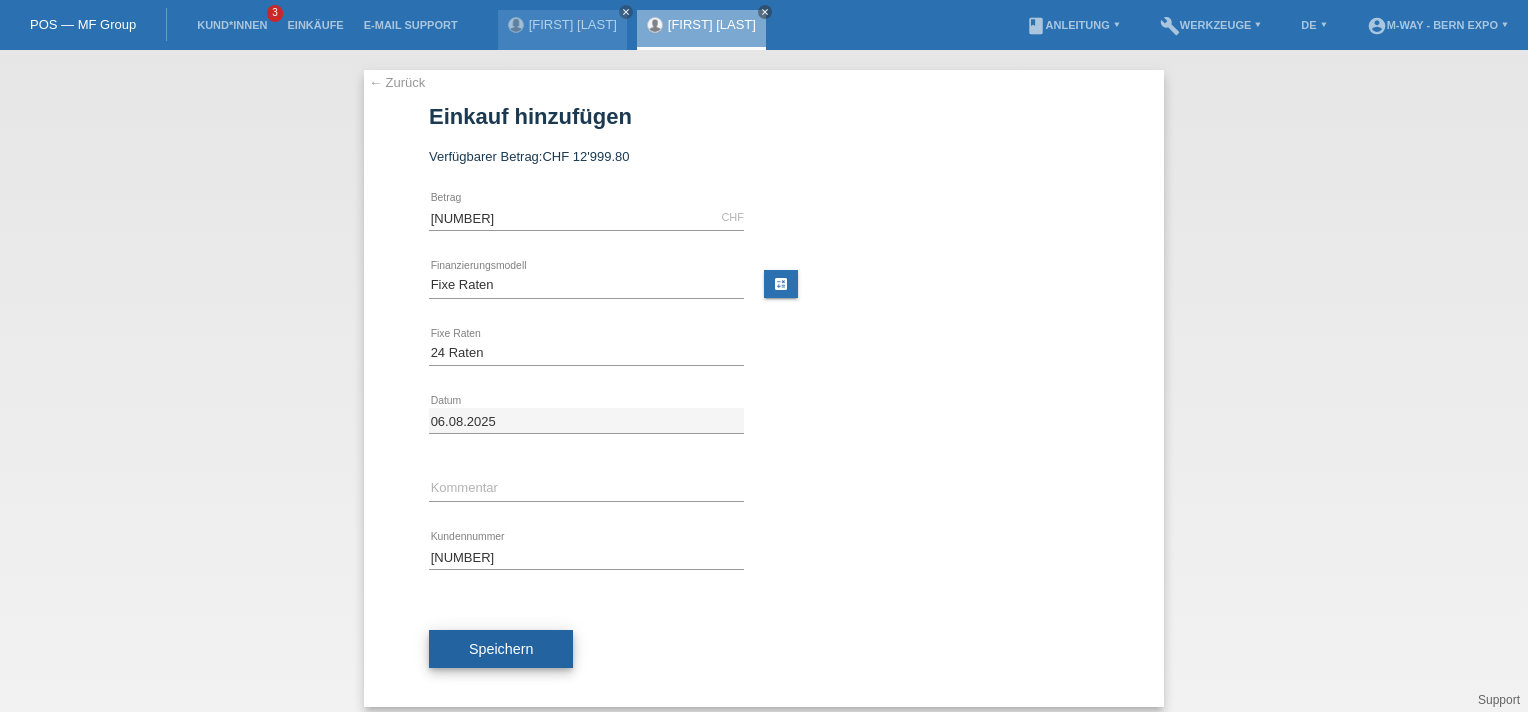 click on "Speichern" at bounding box center [501, 649] 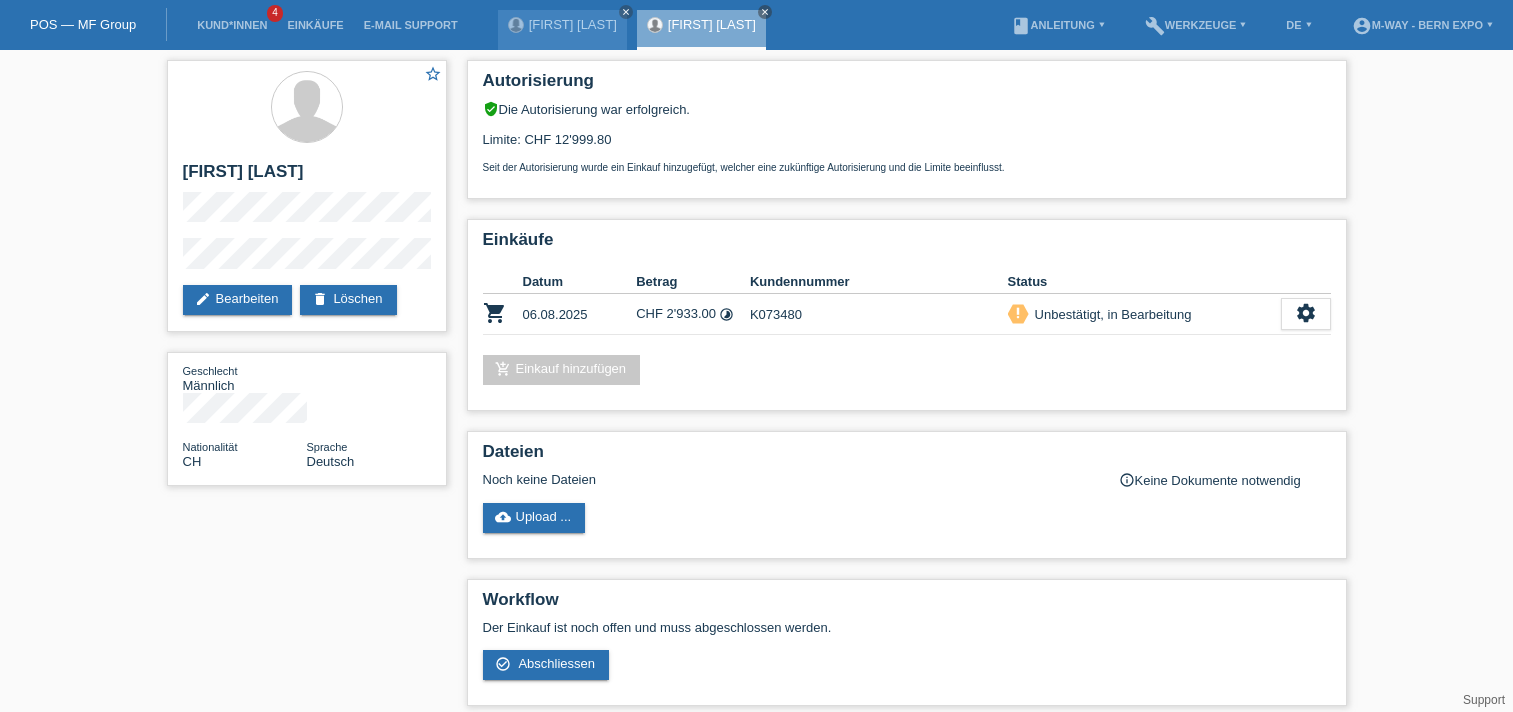 scroll, scrollTop: 0, scrollLeft: 0, axis: both 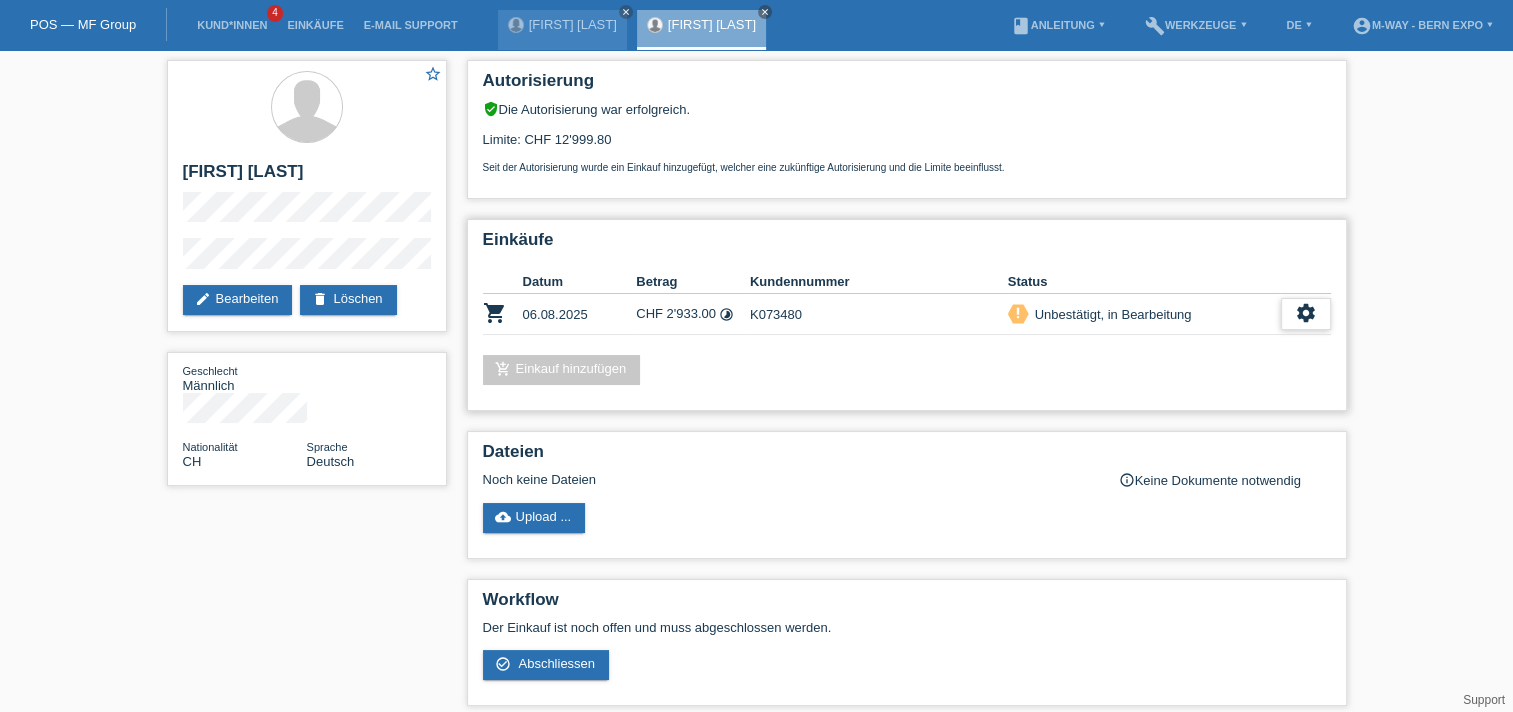 click on "settings" at bounding box center [1306, 314] 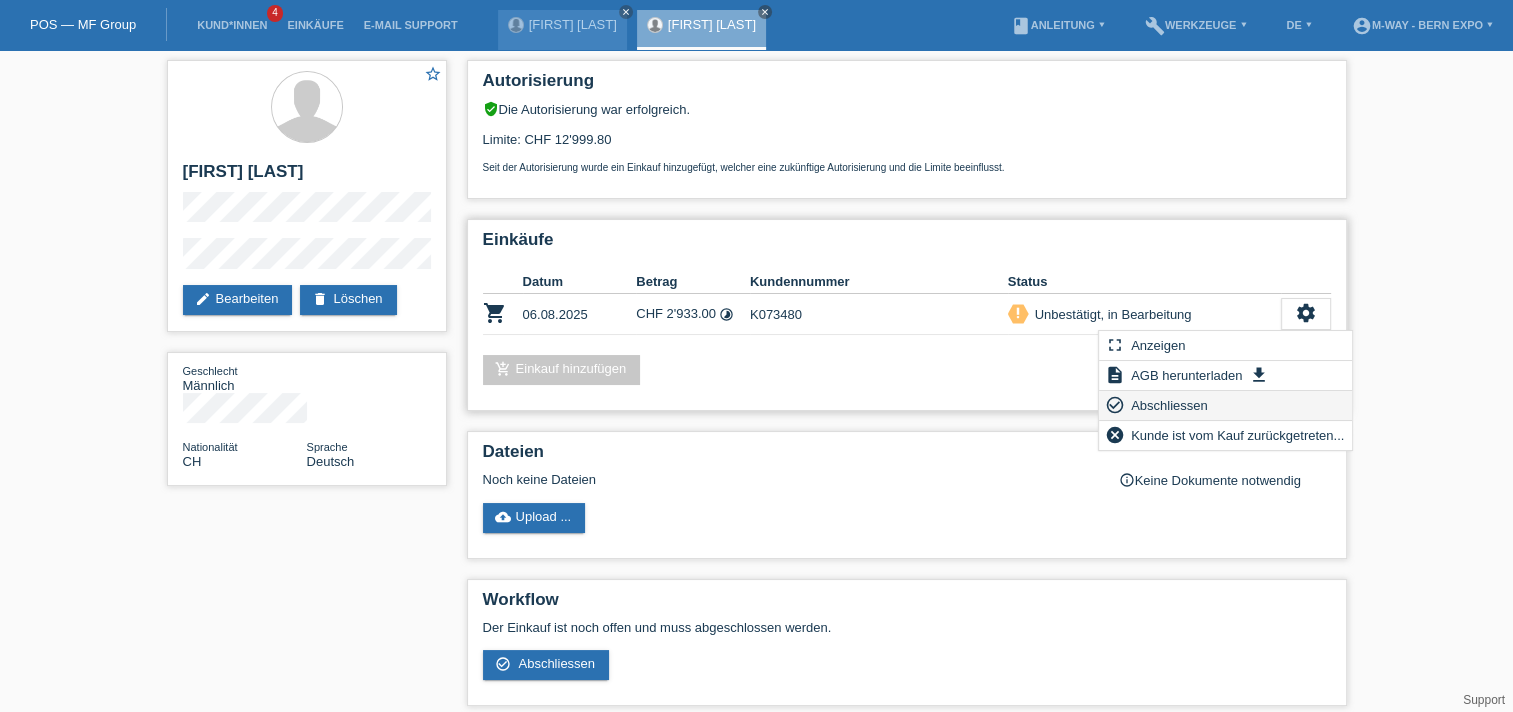 click on "Abschliessen" at bounding box center [1169, 405] 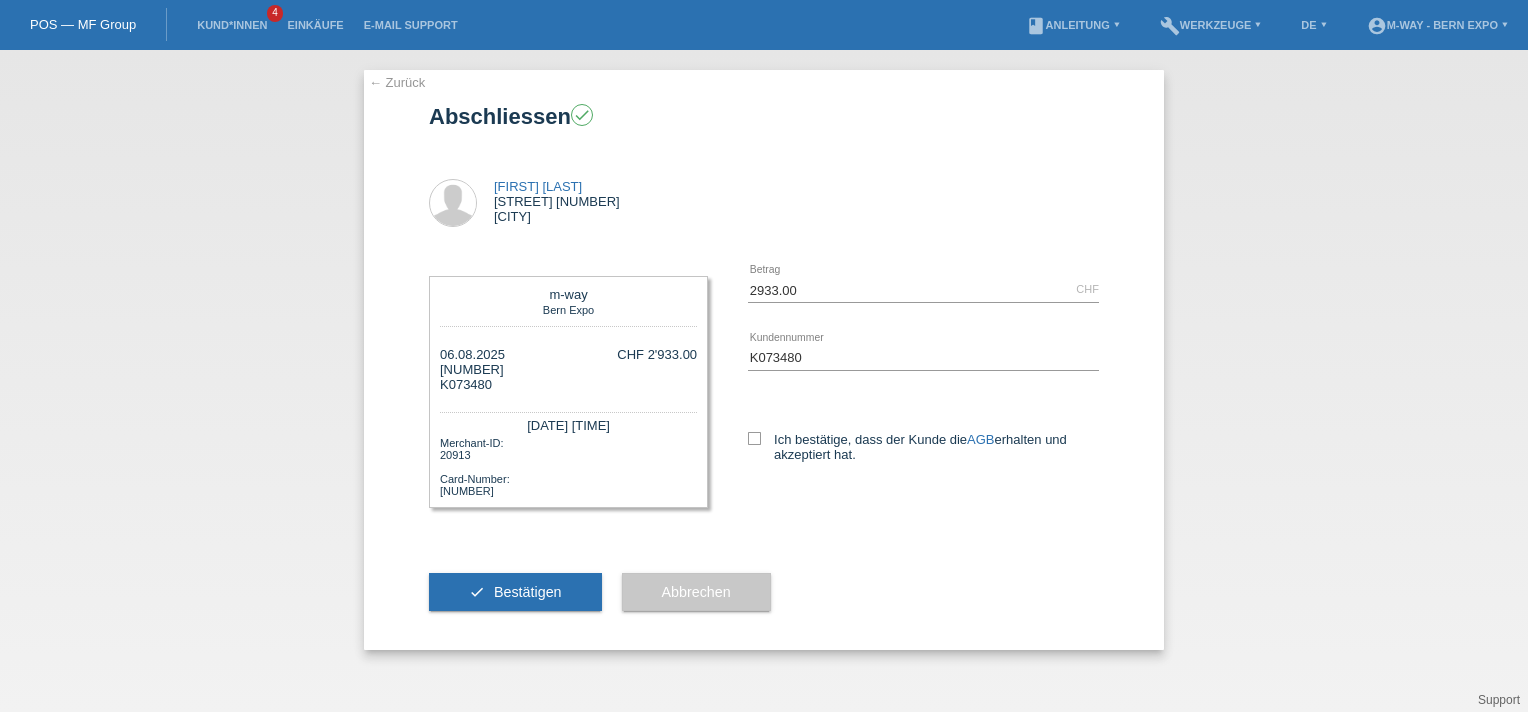 scroll, scrollTop: 0, scrollLeft: 0, axis: both 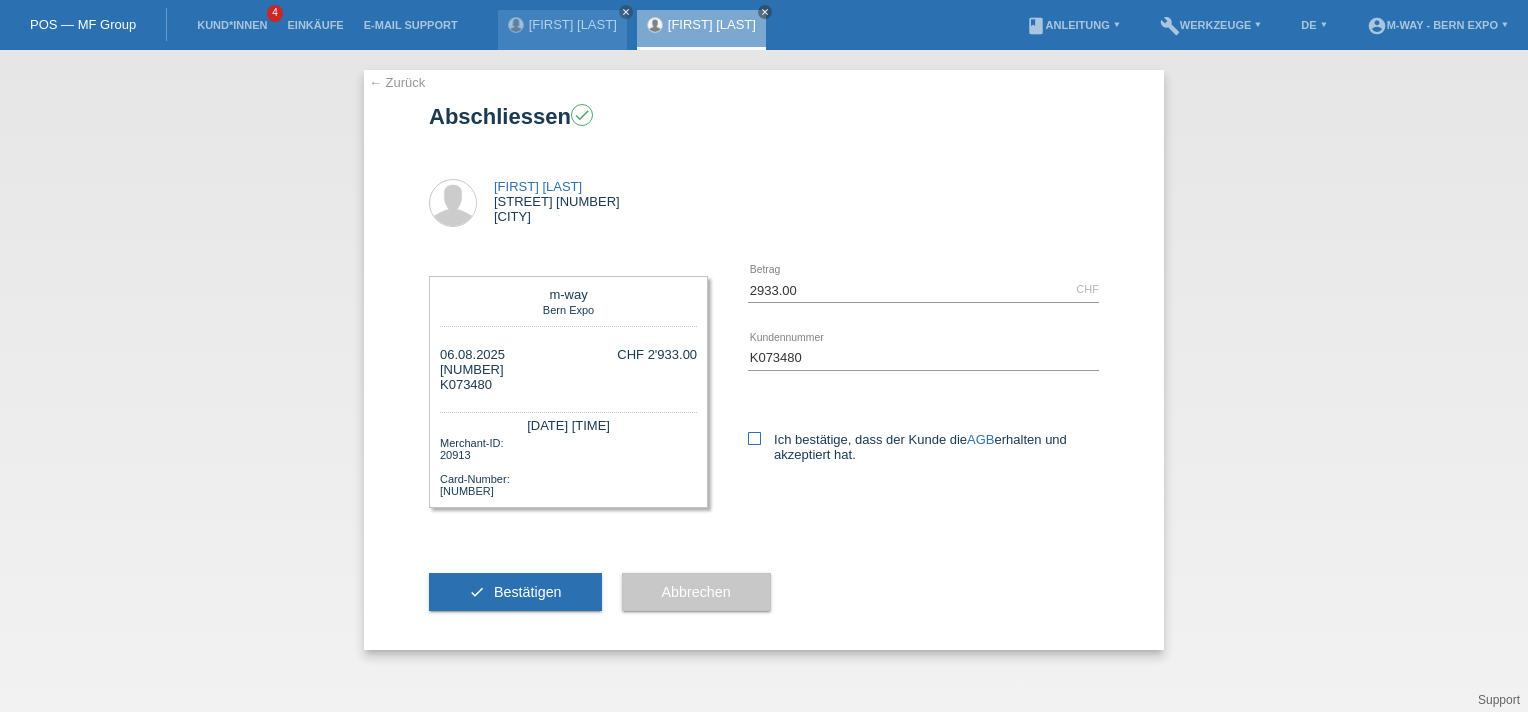 click at bounding box center (754, 438) 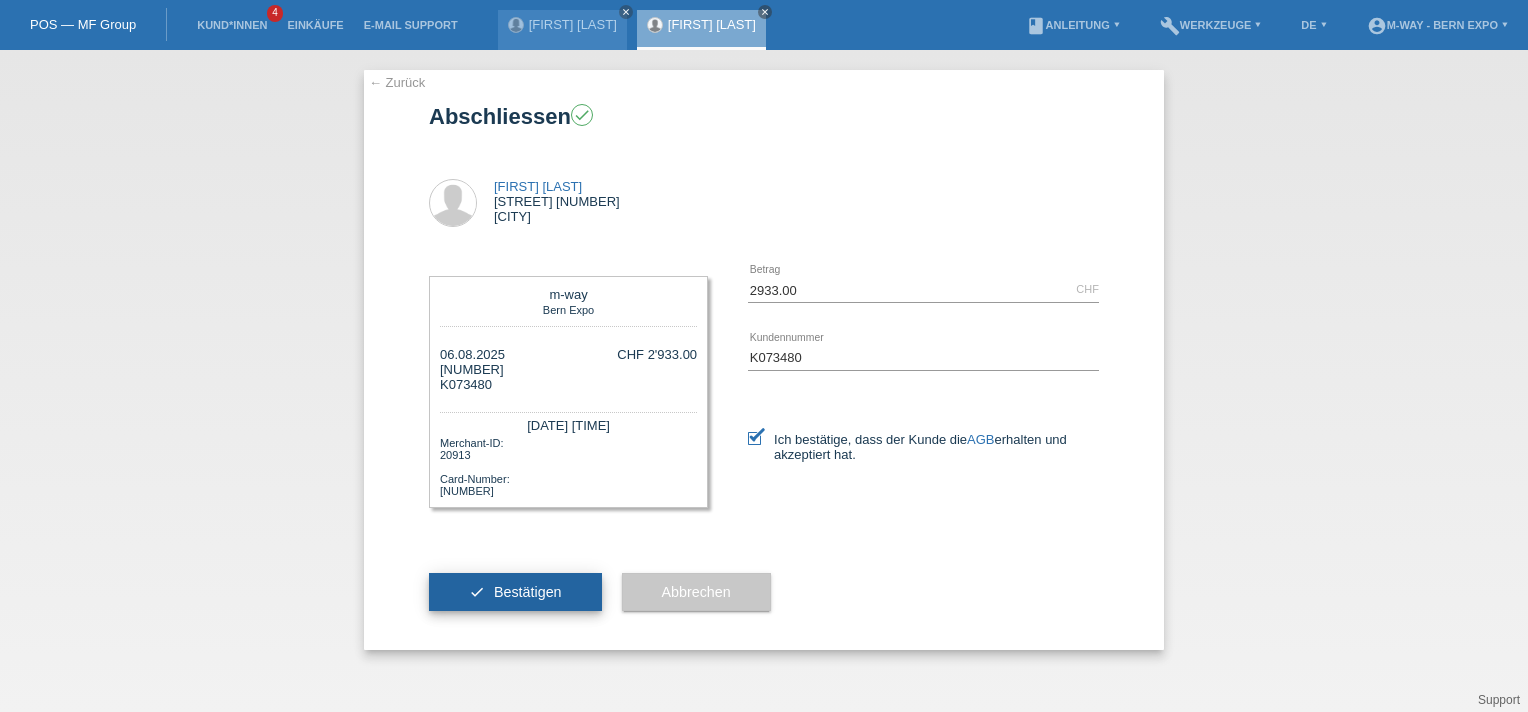 click on "check   Bestätigen" at bounding box center [515, 592] 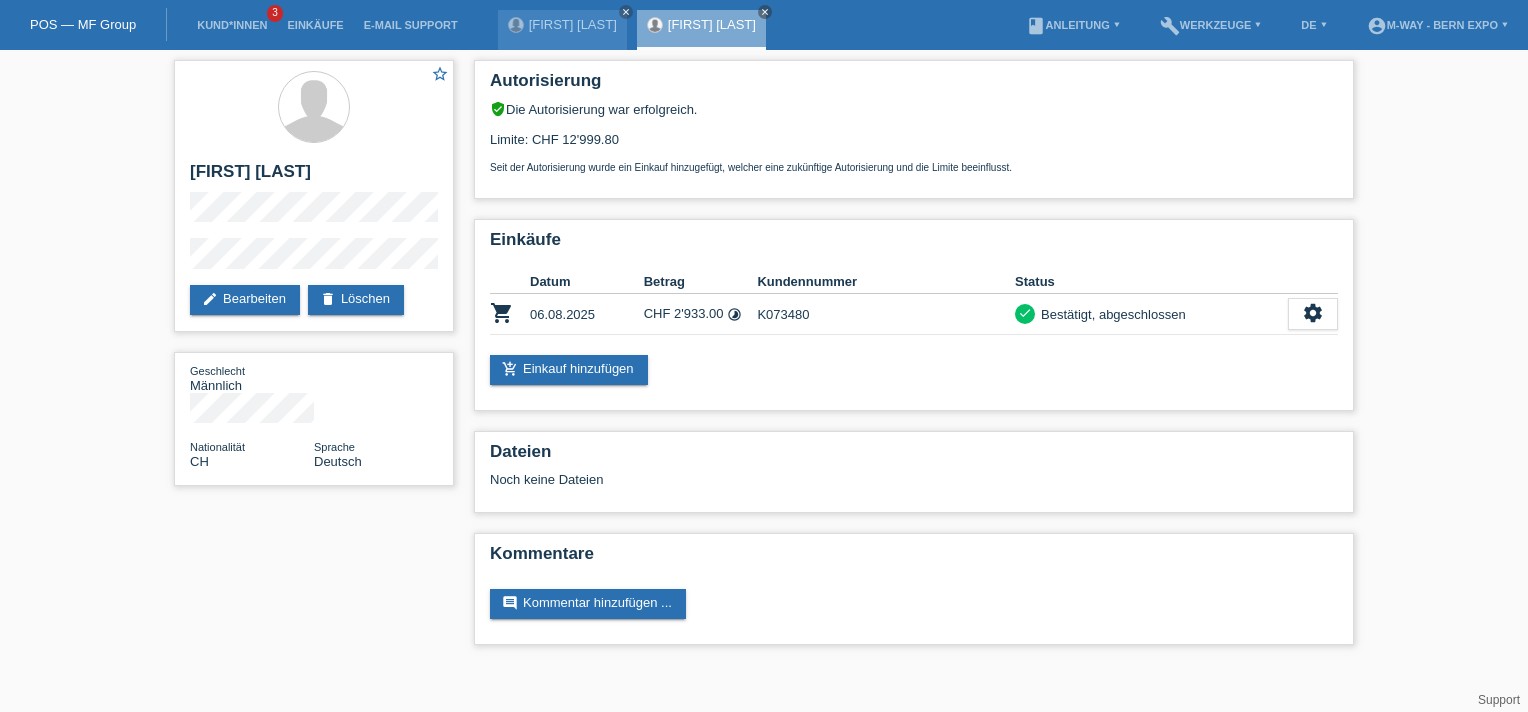 scroll, scrollTop: 0, scrollLeft: 0, axis: both 